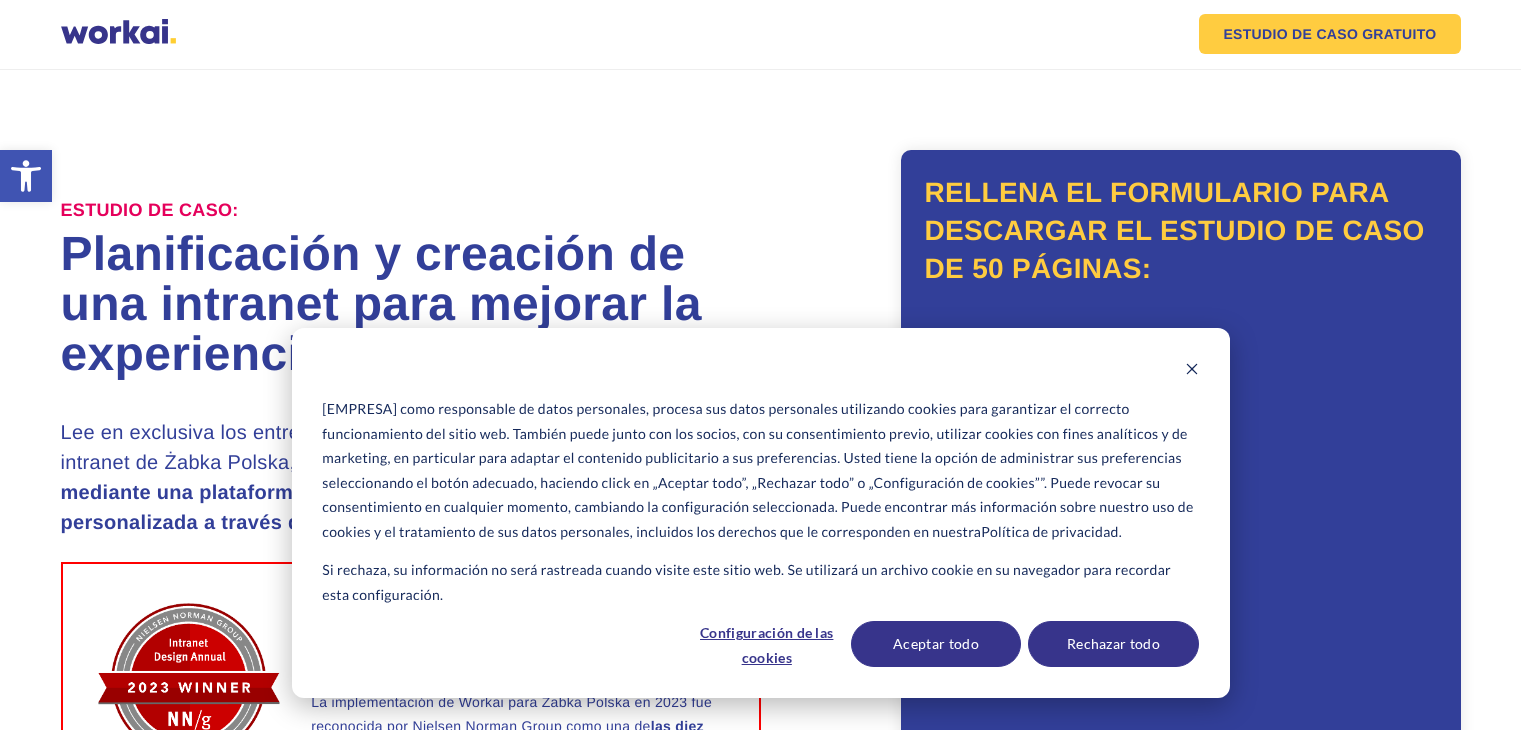 scroll, scrollTop: 0, scrollLeft: 0, axis: both 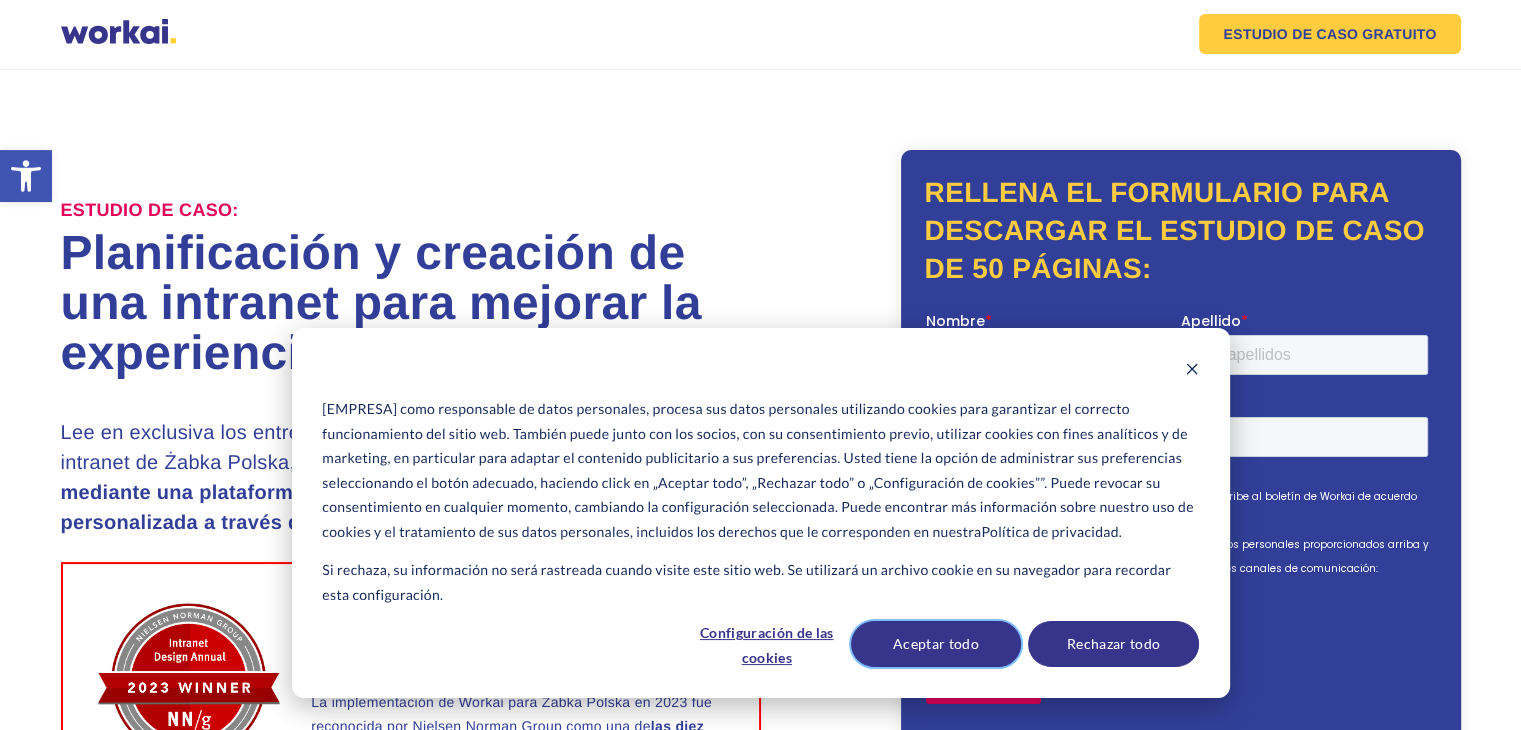drag, startPoint x: 960, startPoint y: 633, endPoint x: 15, endPoint y: 313, distance: 997.7099 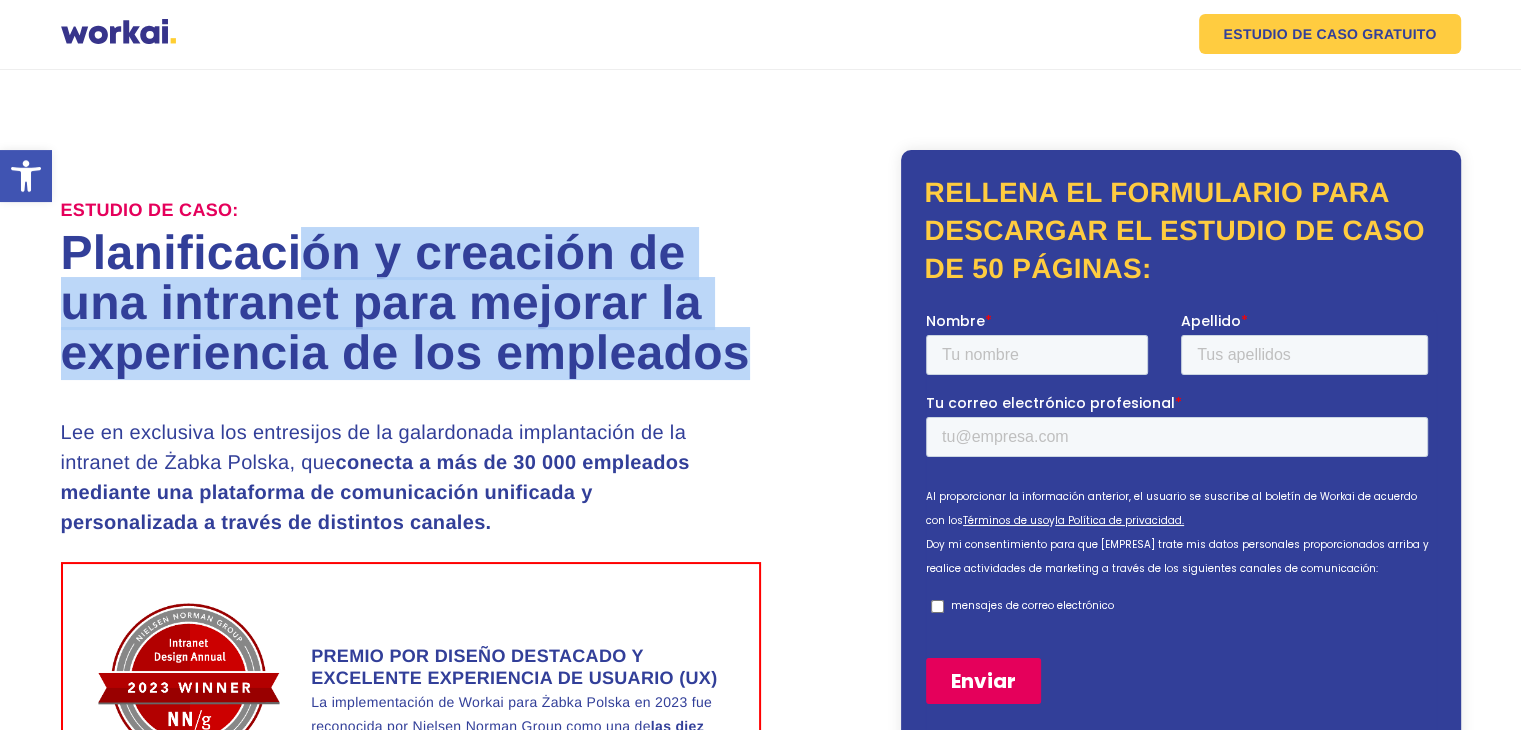 drag, startPoint x: 406, startPoint y: 282, endPoint x: 436, endPoint y: 385, distance: 107.28001 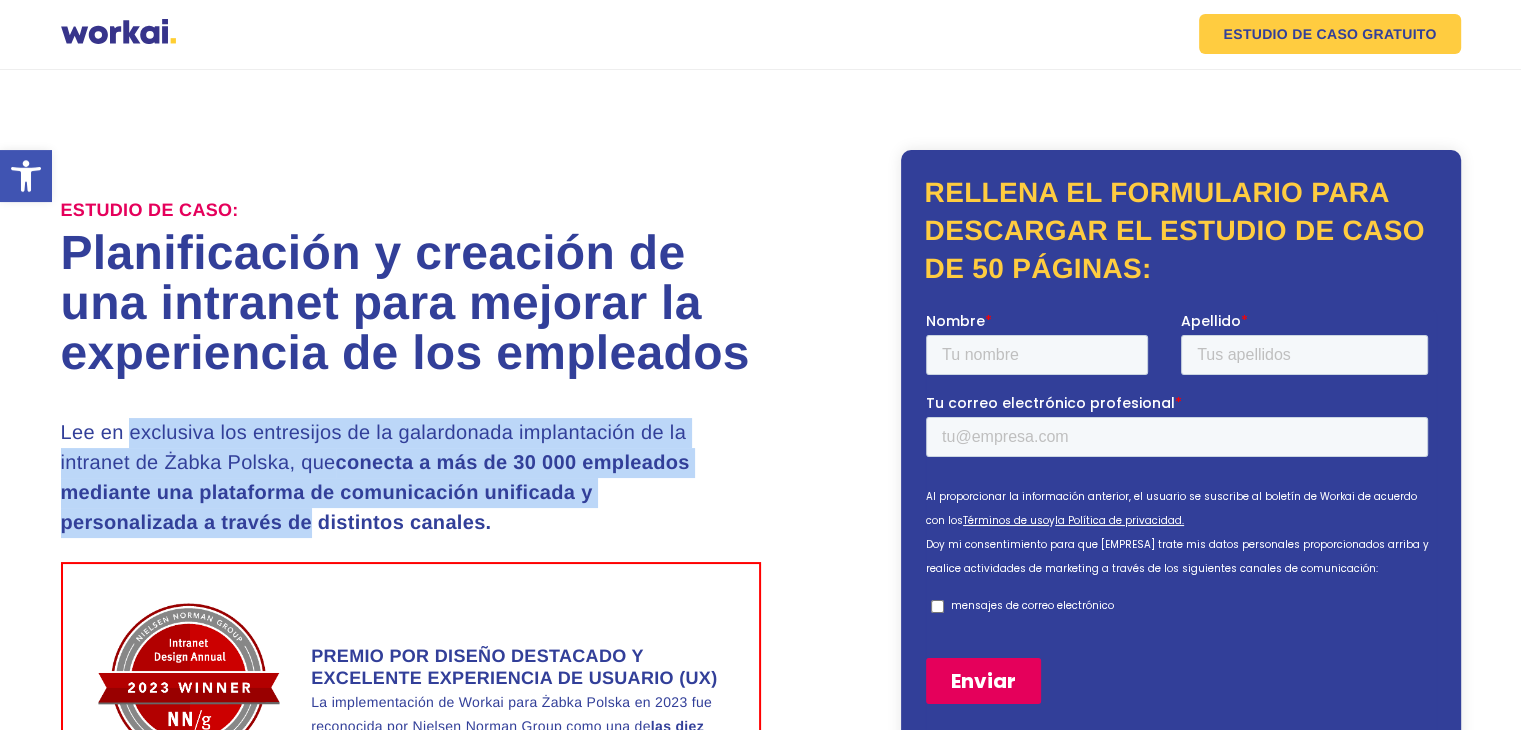 drag, startPoint x: 204, startPoint y: 414, endPoint x: 623, endPoint y: 539, distance: 437.2482 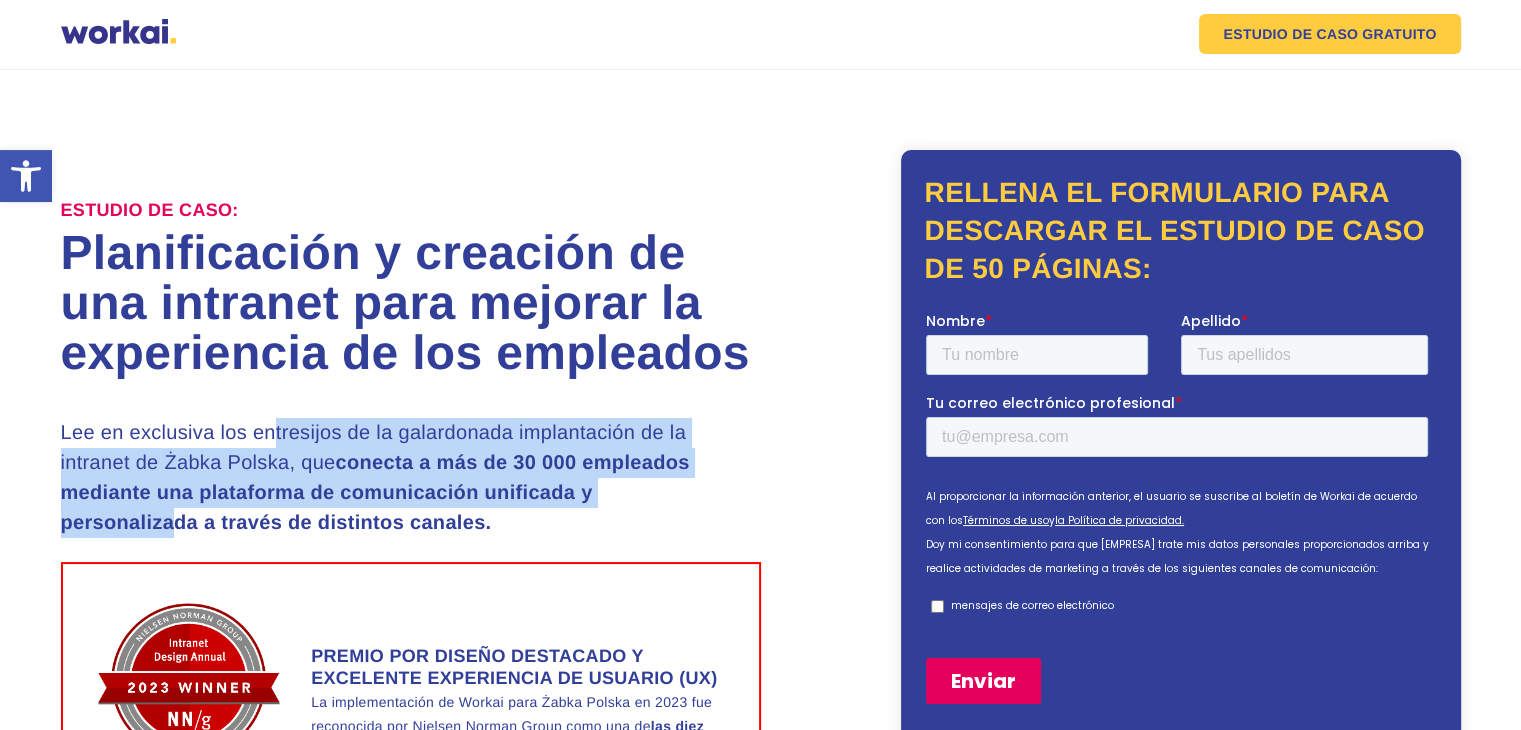 drag, startPoint x: 427, startPoint y: 530, endPoint x: 289, endPoint y: 413, distance: 180.92264 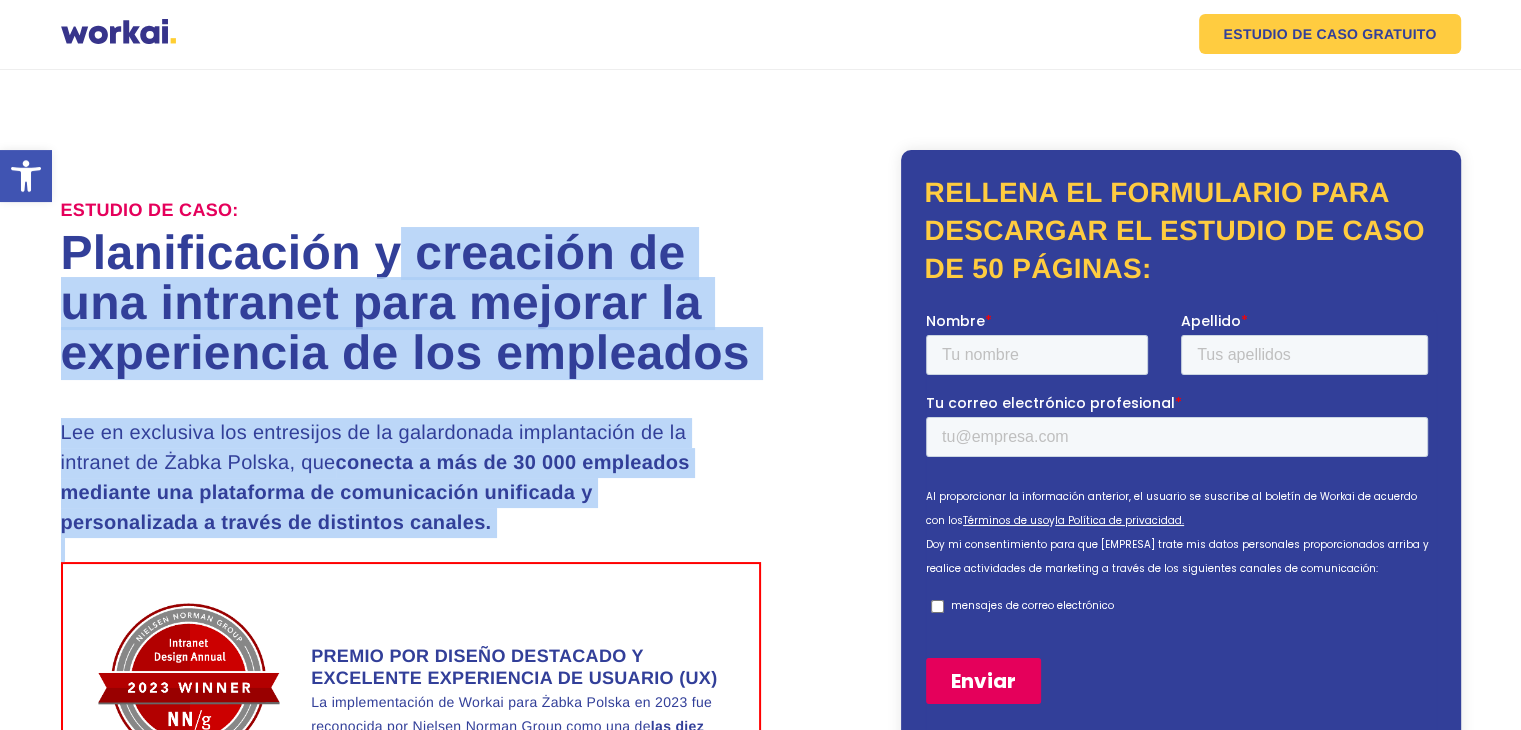 drag, startPoint x: 416, startPoint y: 195, endPoint x: 496, endPoint y: 577, distance: 390.28708 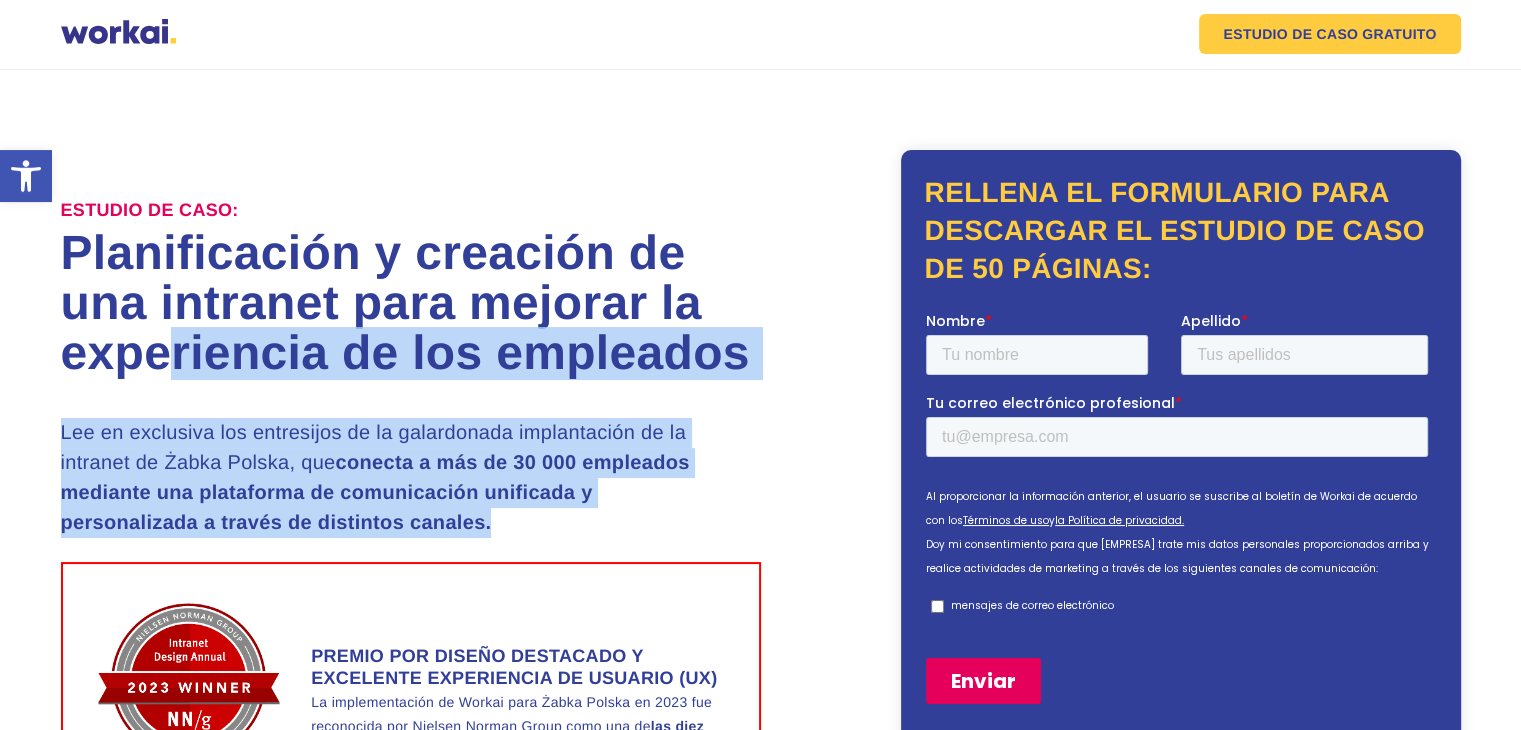 drag, startPoint x: 431, startPoint y: 550, endPoint x: 178, endPoint y: 330, distance: 335.2745 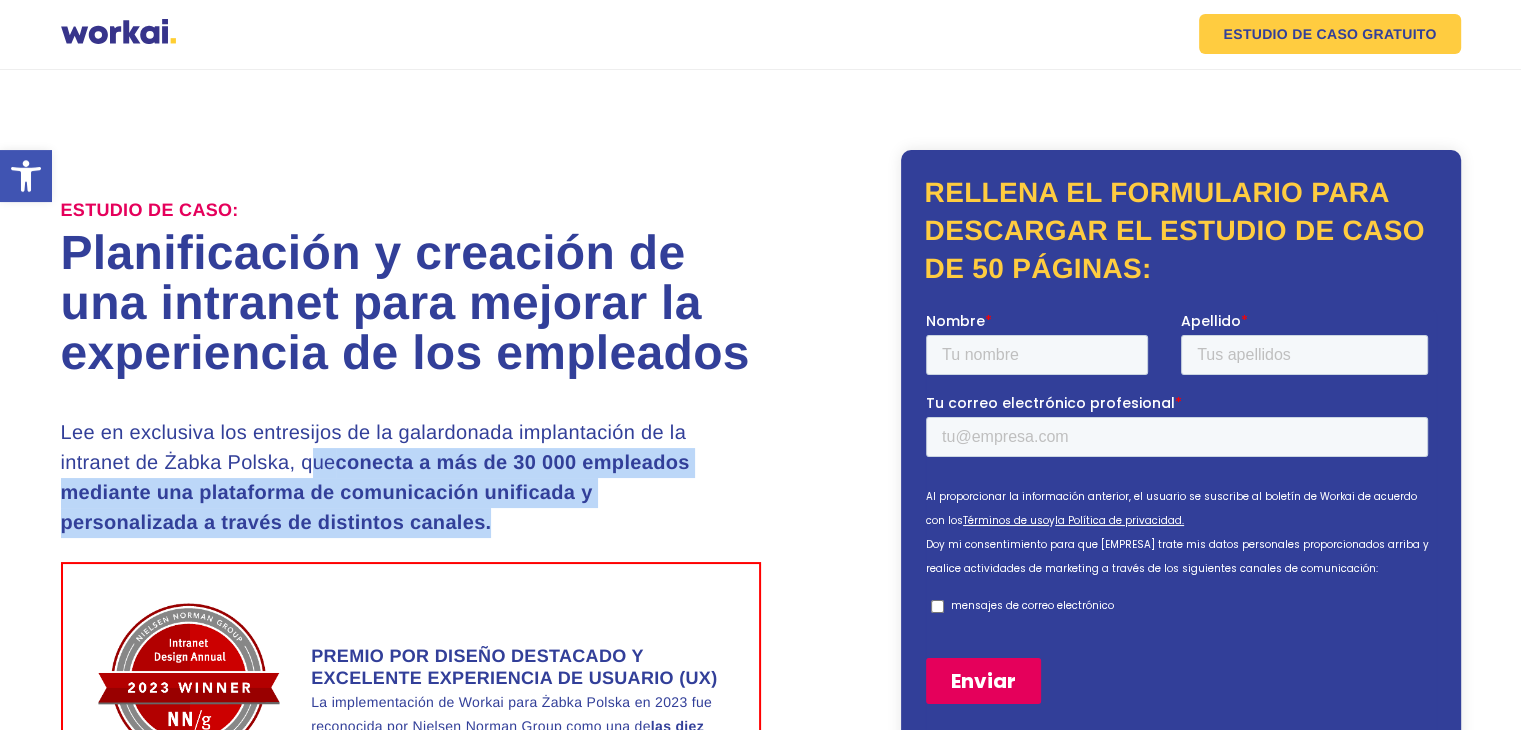drag, startPoint x: 560, startPoint y: 495, endPoint x: 613, endPoint y: 554, distance: 79.30952 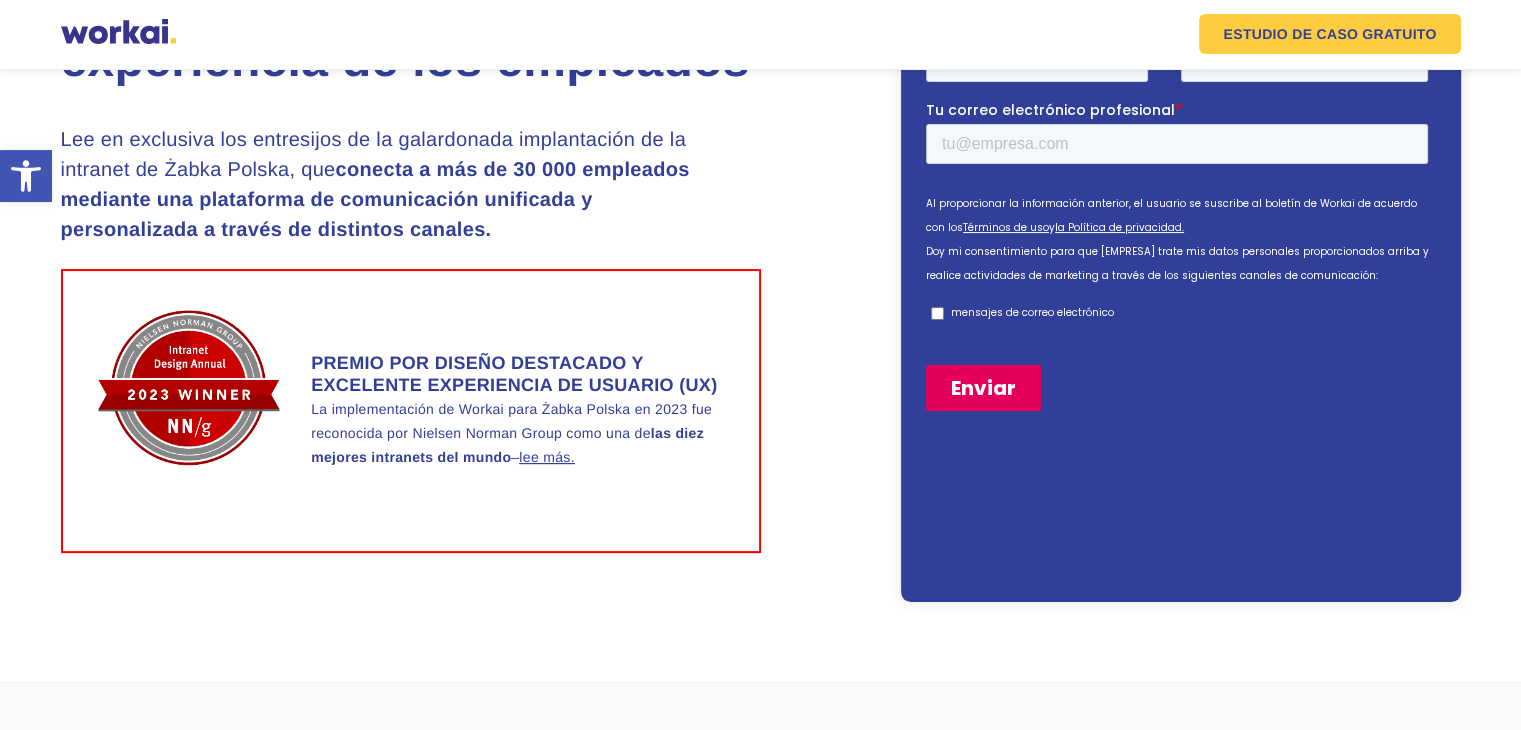 scroll, scrollTop: 300, scrollLeft: 0, axis: vertical 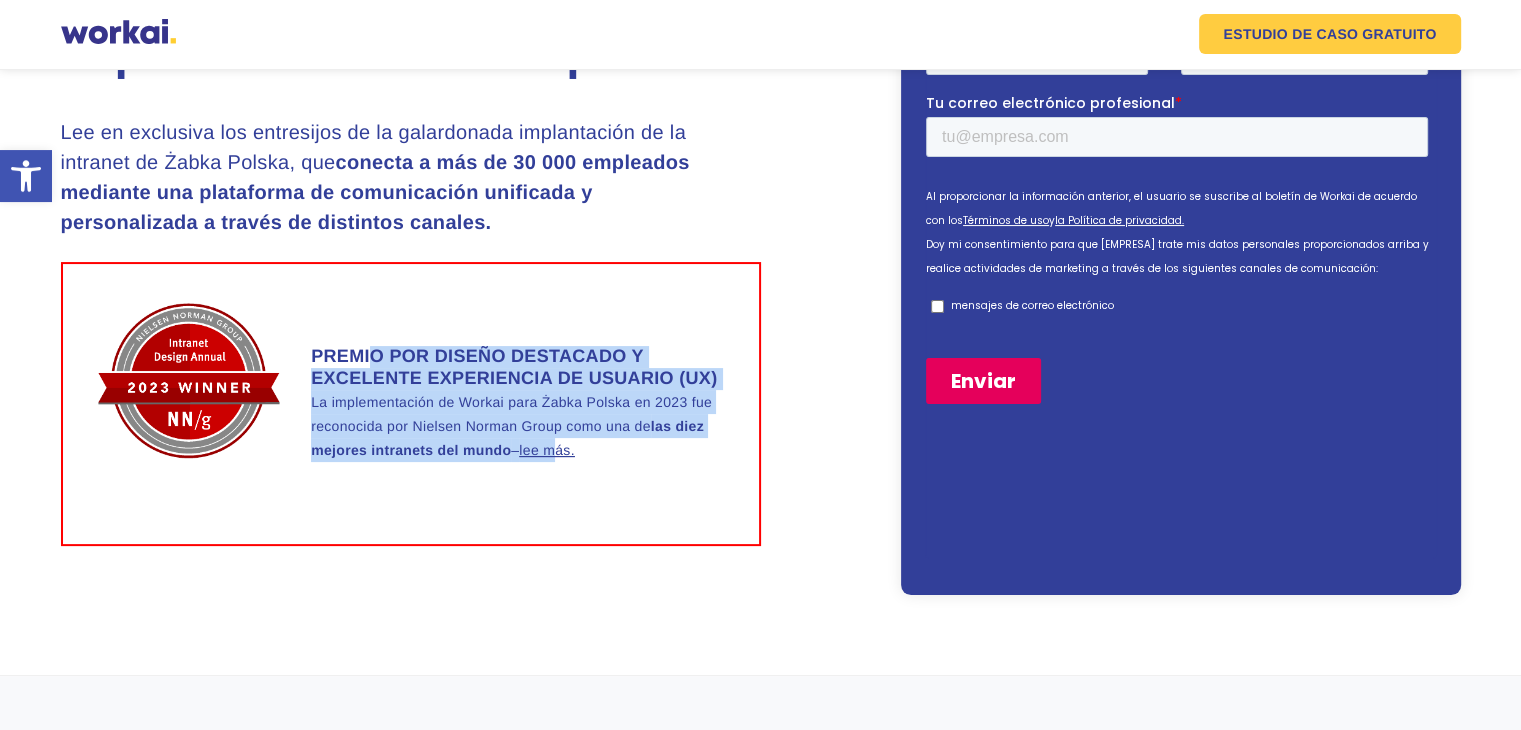 drag, startPoint x: 466, startPoint y: 406, endPoint x: 643, endPoint y: 511, distance: 205.80087 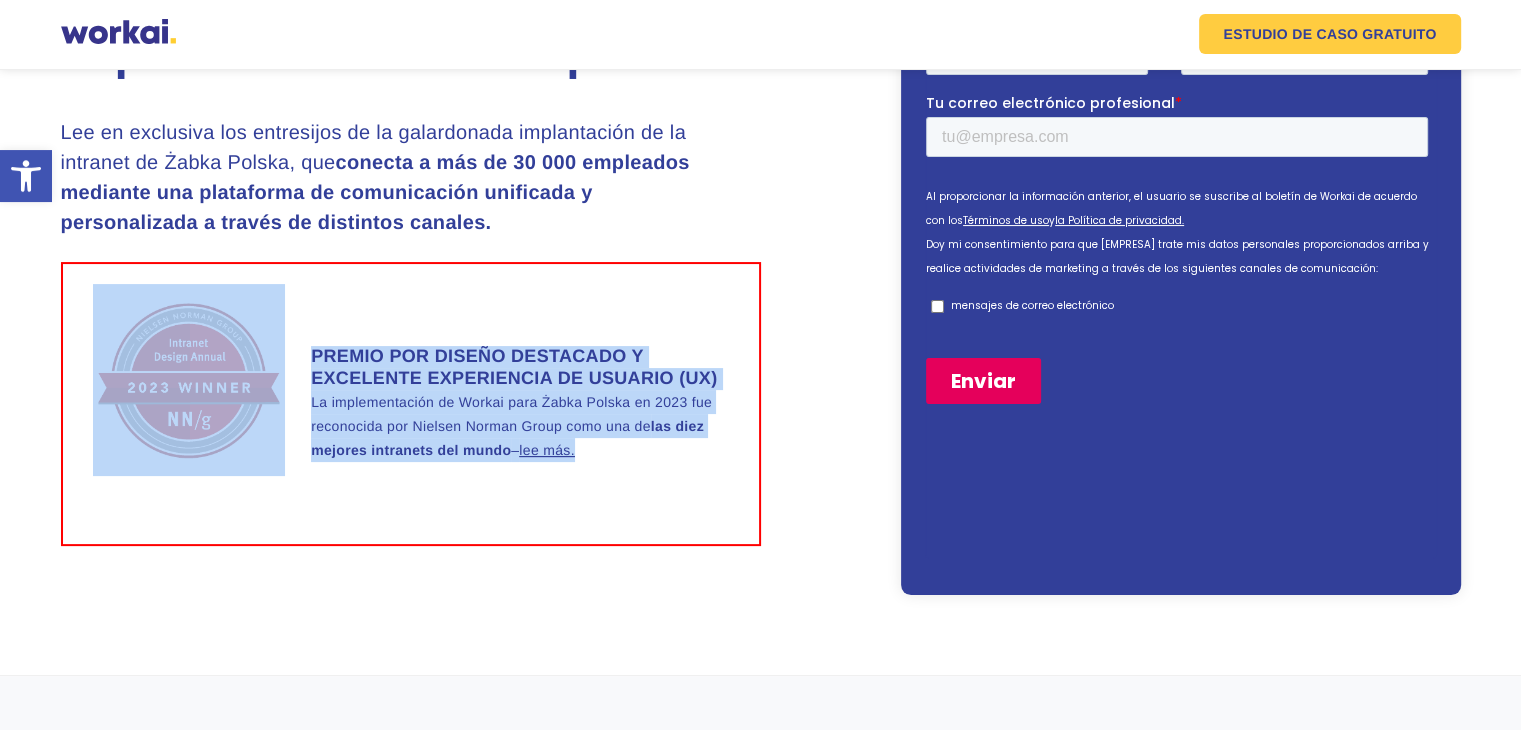 drag, startPoint x: 698, startPoint y: 501, endPoint x: 150, endPoint y: 329, distance: 574.35876 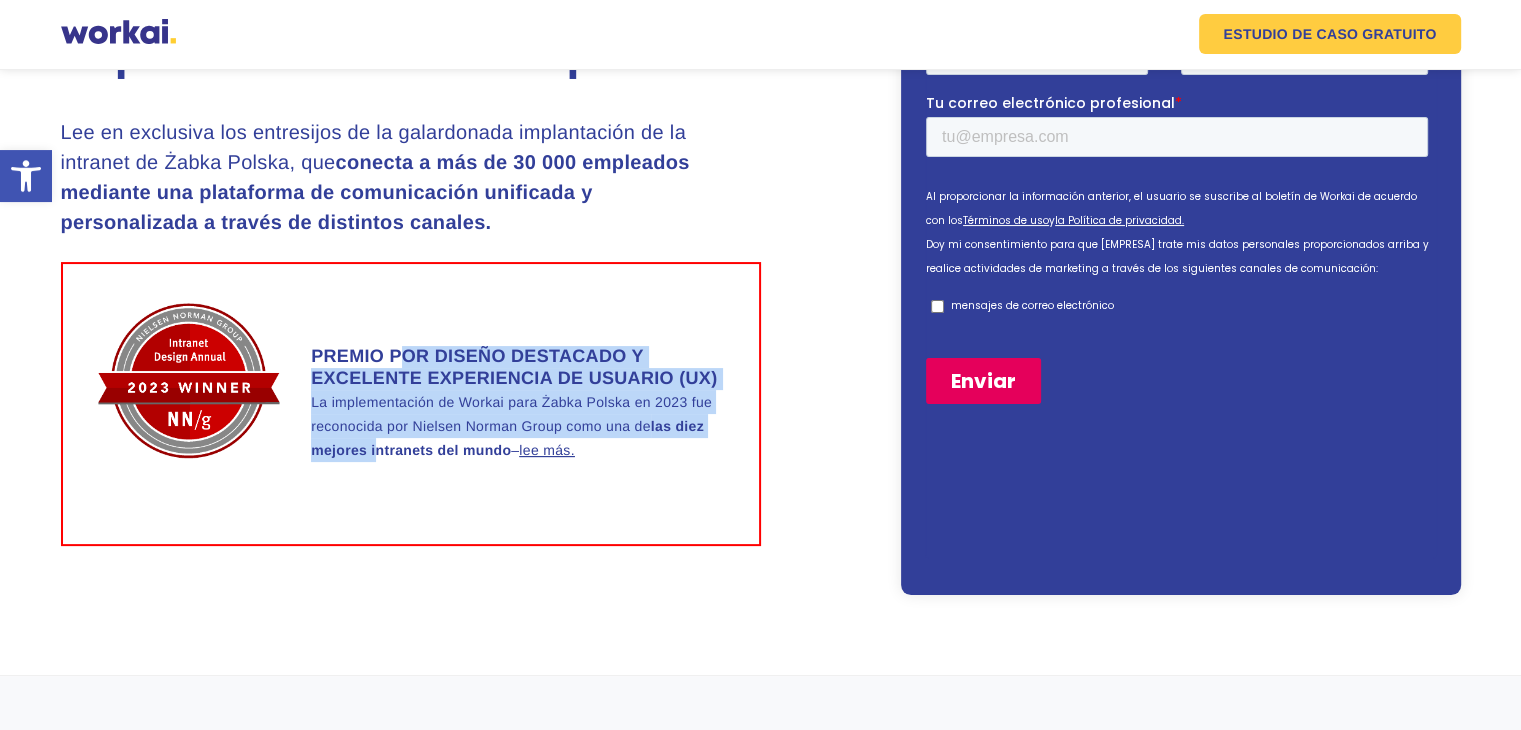 drag, startPoint x: 394, startPoint y: 383, endPoint x: 436, endPoint y: 515, distance: 138.52075 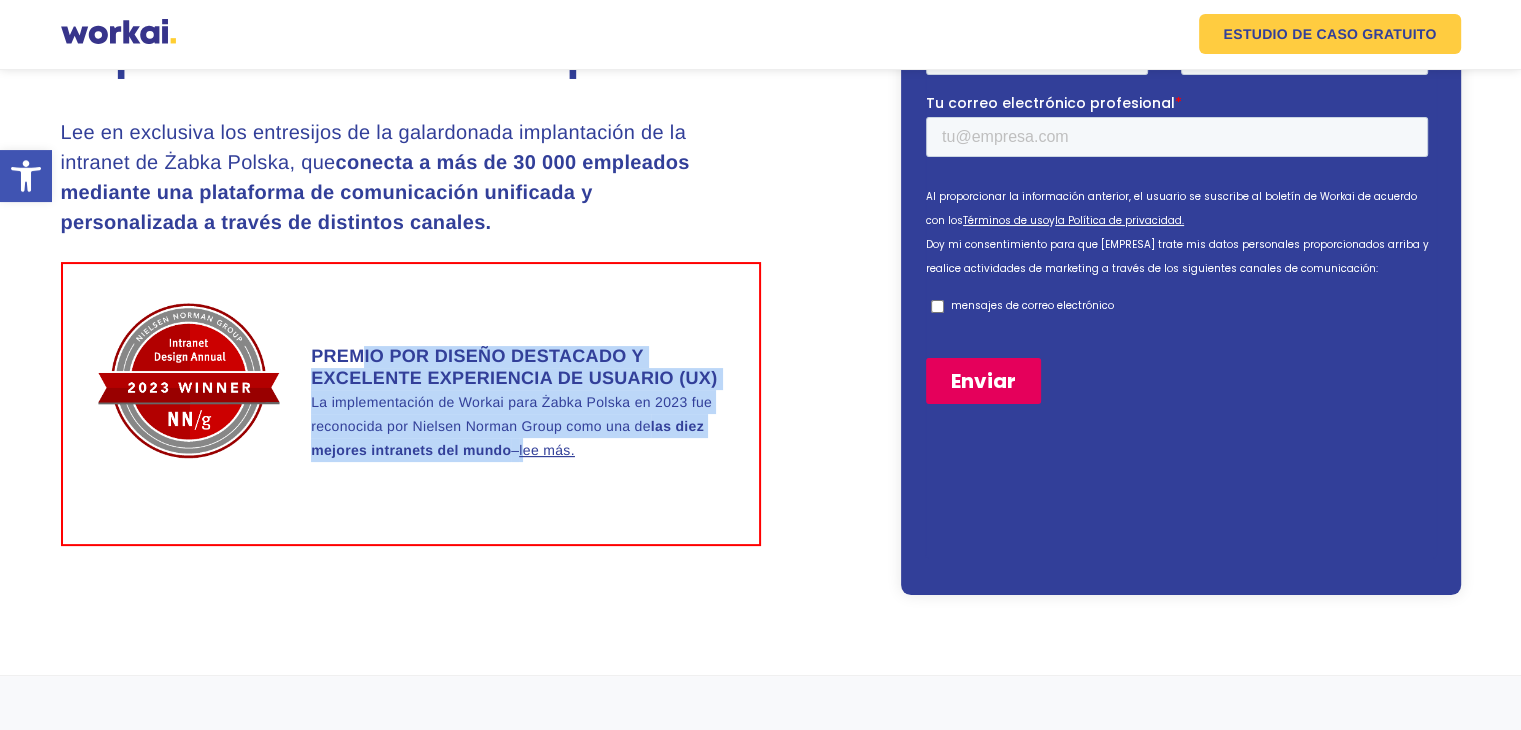 drag, startPoint x: 383, startPoint y: 452, endPoint x: 359, endPoint y: 340, distance: 114.54257 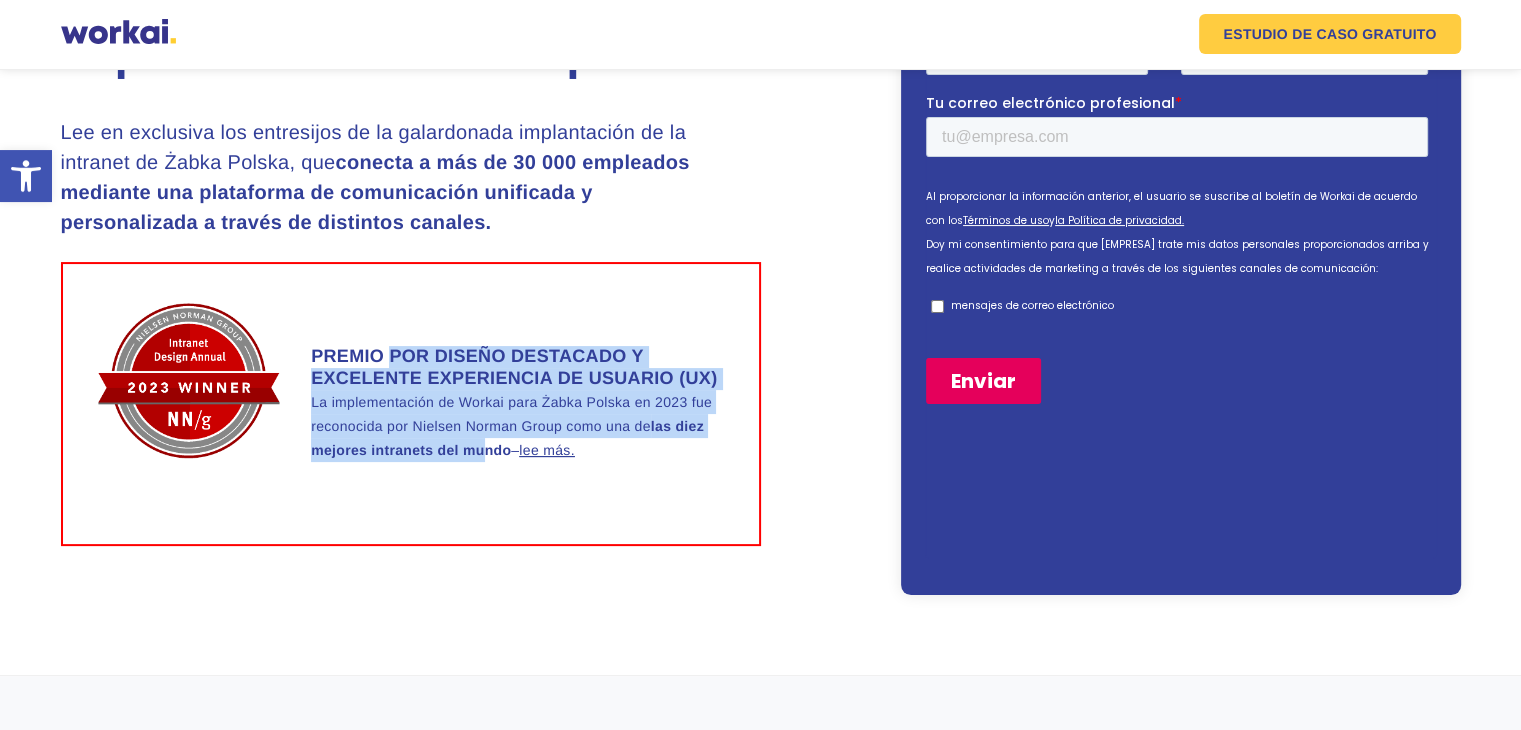 drag, startPoint x: 387, startPoint y: 347, endPoint x: 571, endPoint y: 488, distance: 231.81242 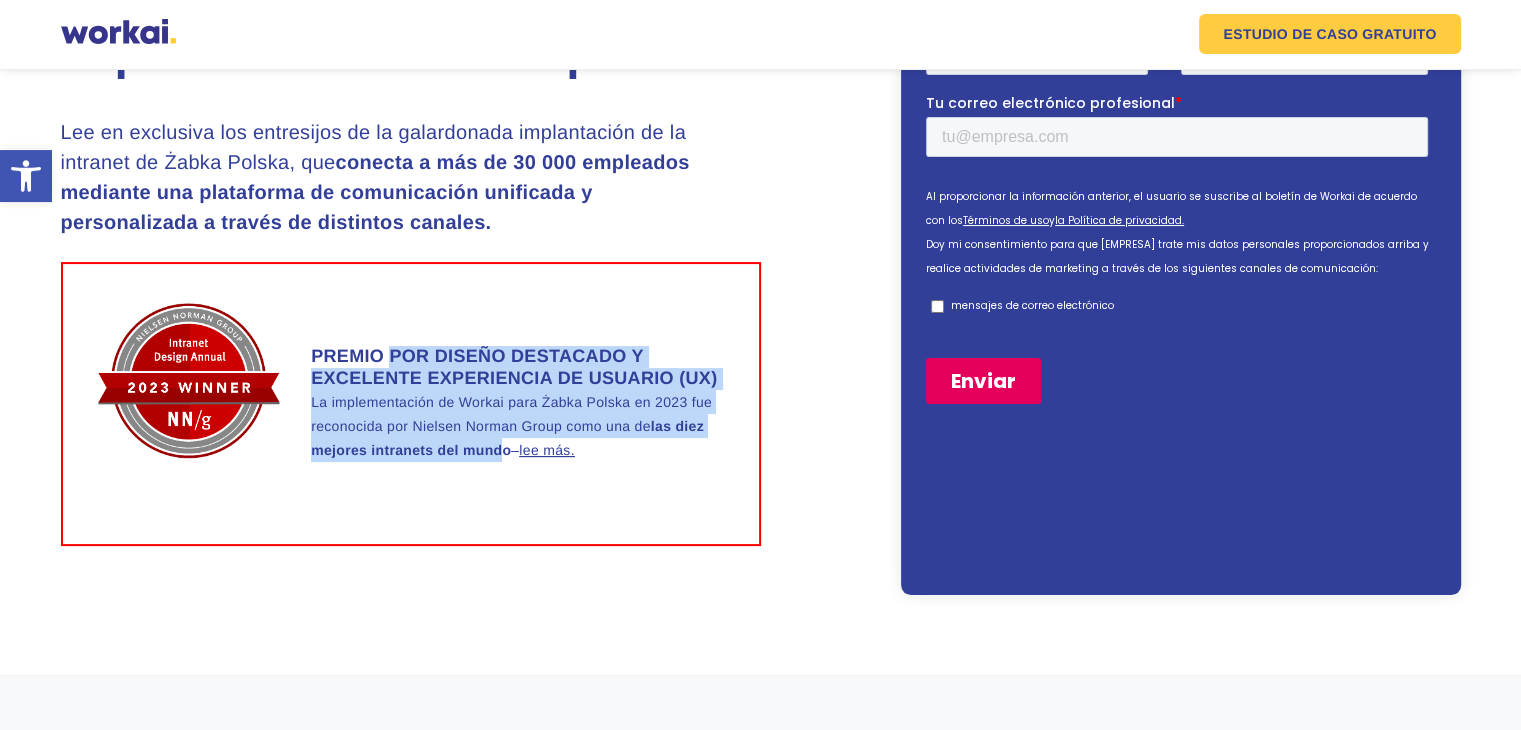 click on "las diez mejores intranets del mundo" at bounding box center (507, 438) 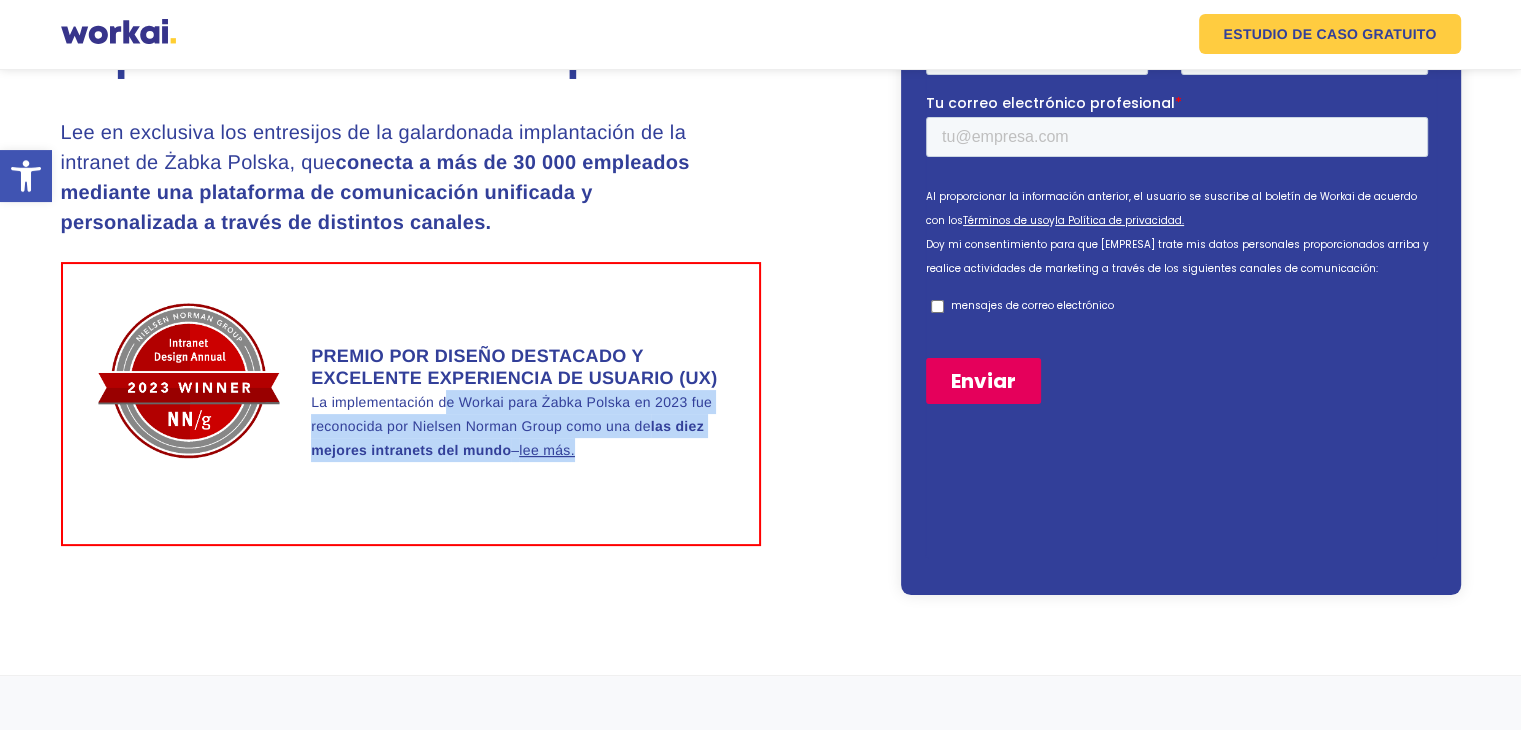 drag, startPoint x: 641, startPoint y: 494, endPoint x: 435, endPoint y: 436, distance: 214.00934 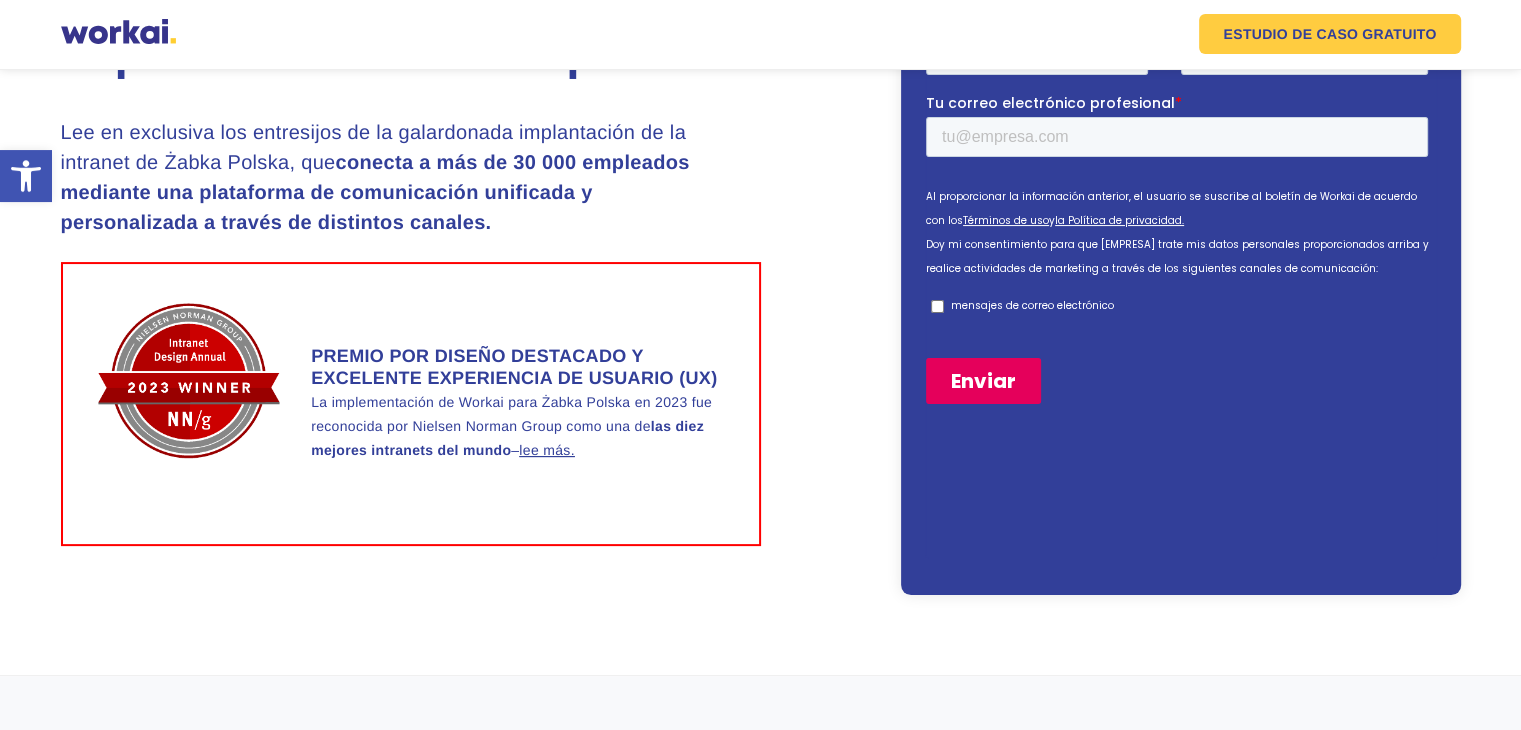 click on "La implementación de Workai para Żabka Polska en 2023 fue reconocida por Nielsen Norman Group como una de las diez mejores intranets del mundo – lee más." at bounding box center [524, 426] 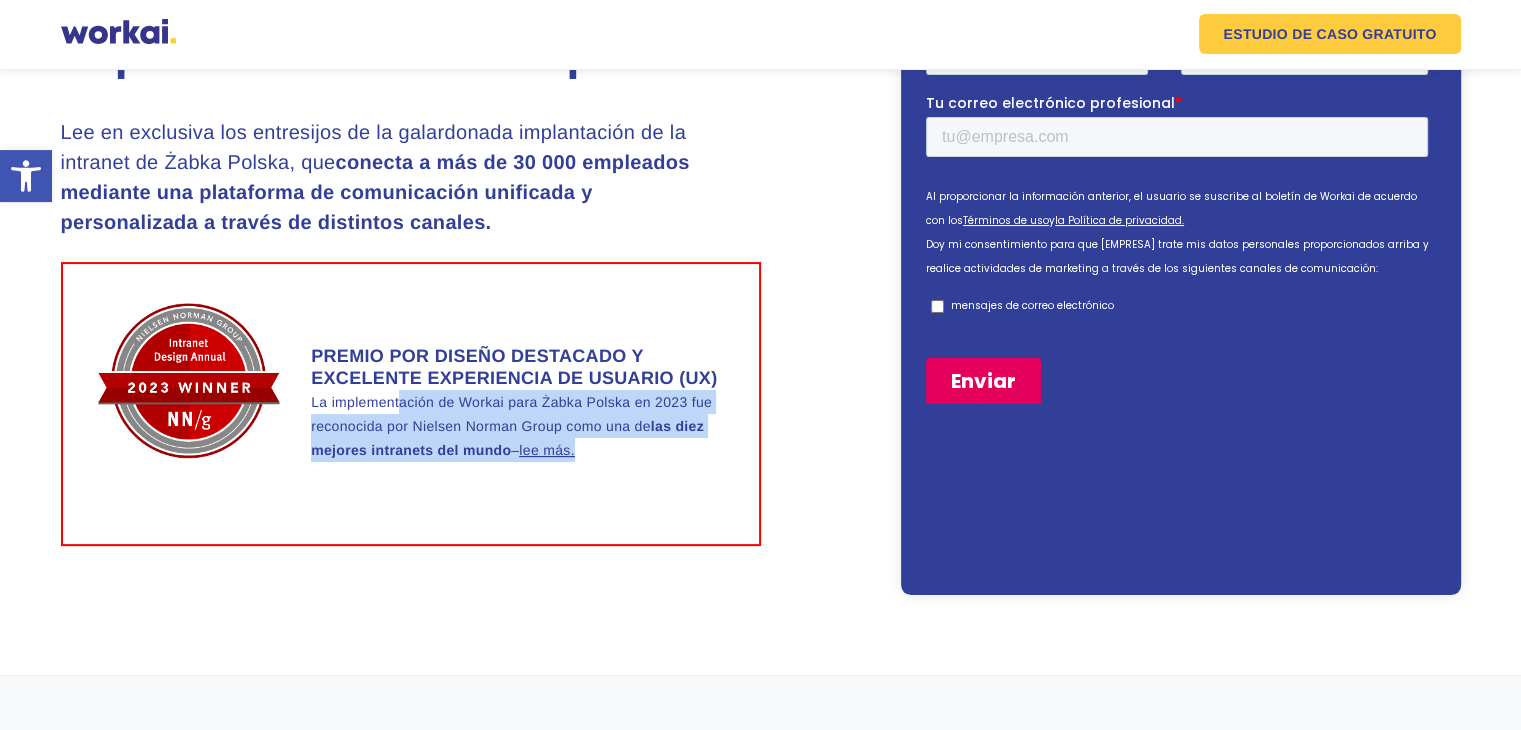drag, startPoint x: 413, startPoint y: 435, endPoint x: 693, endPoint y: 480, distance: 283.59302 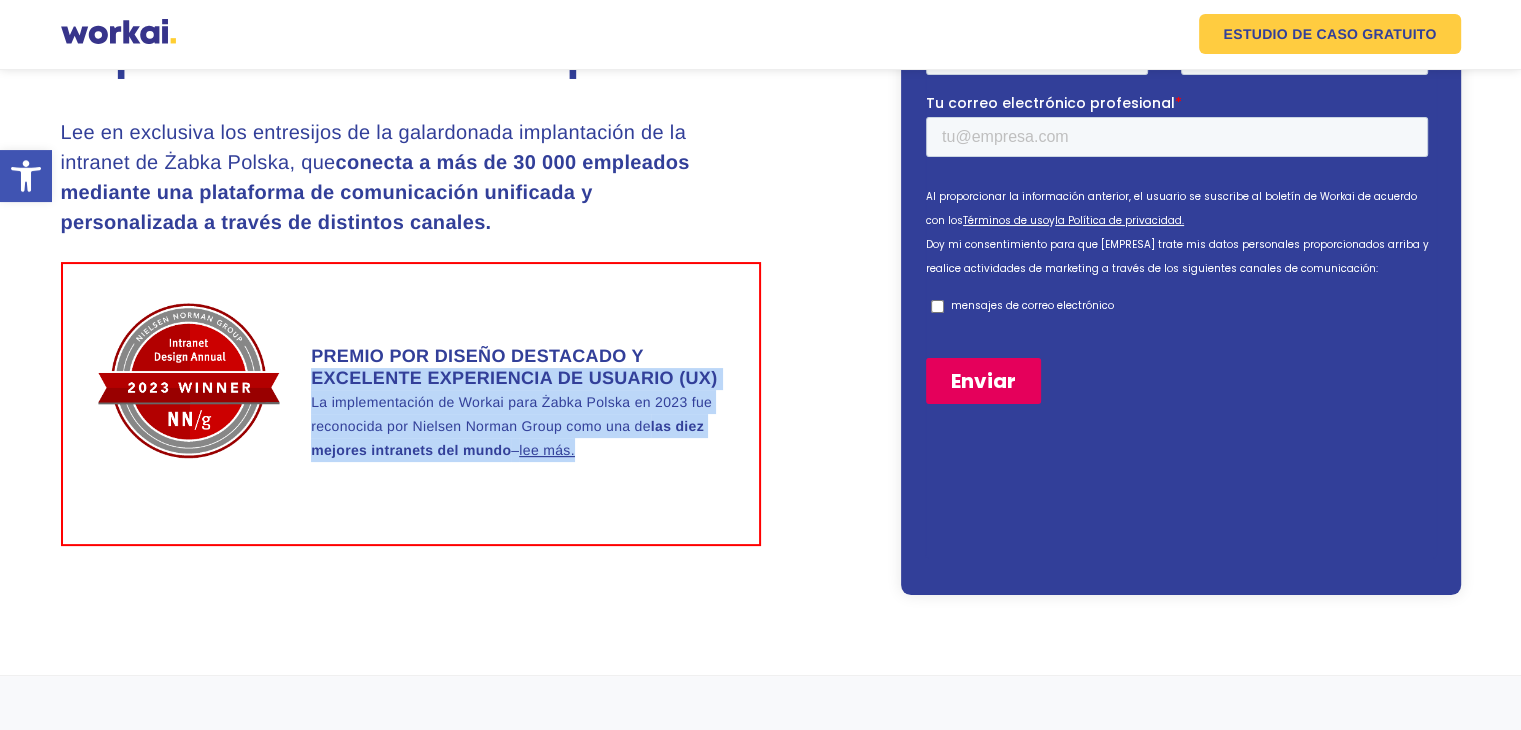 drag, startPoint x: 736, startPoint y: 503, endPoint x: 628, endPoint y: 322, distance: 210.77238 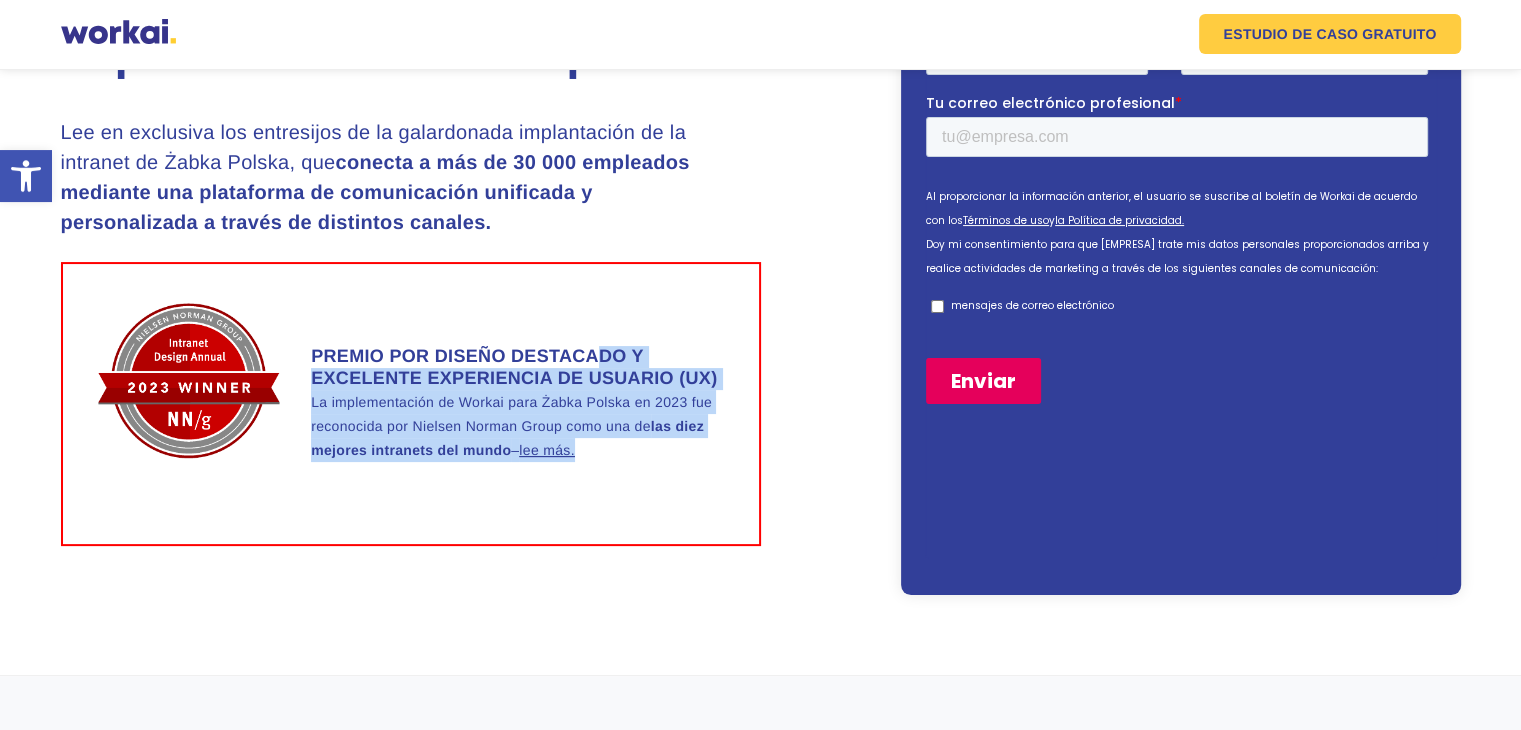 drag, startPoint x: 577, startPoint y: 344, endPoint x: 682, endPoint y: 497, distance: 185.56401 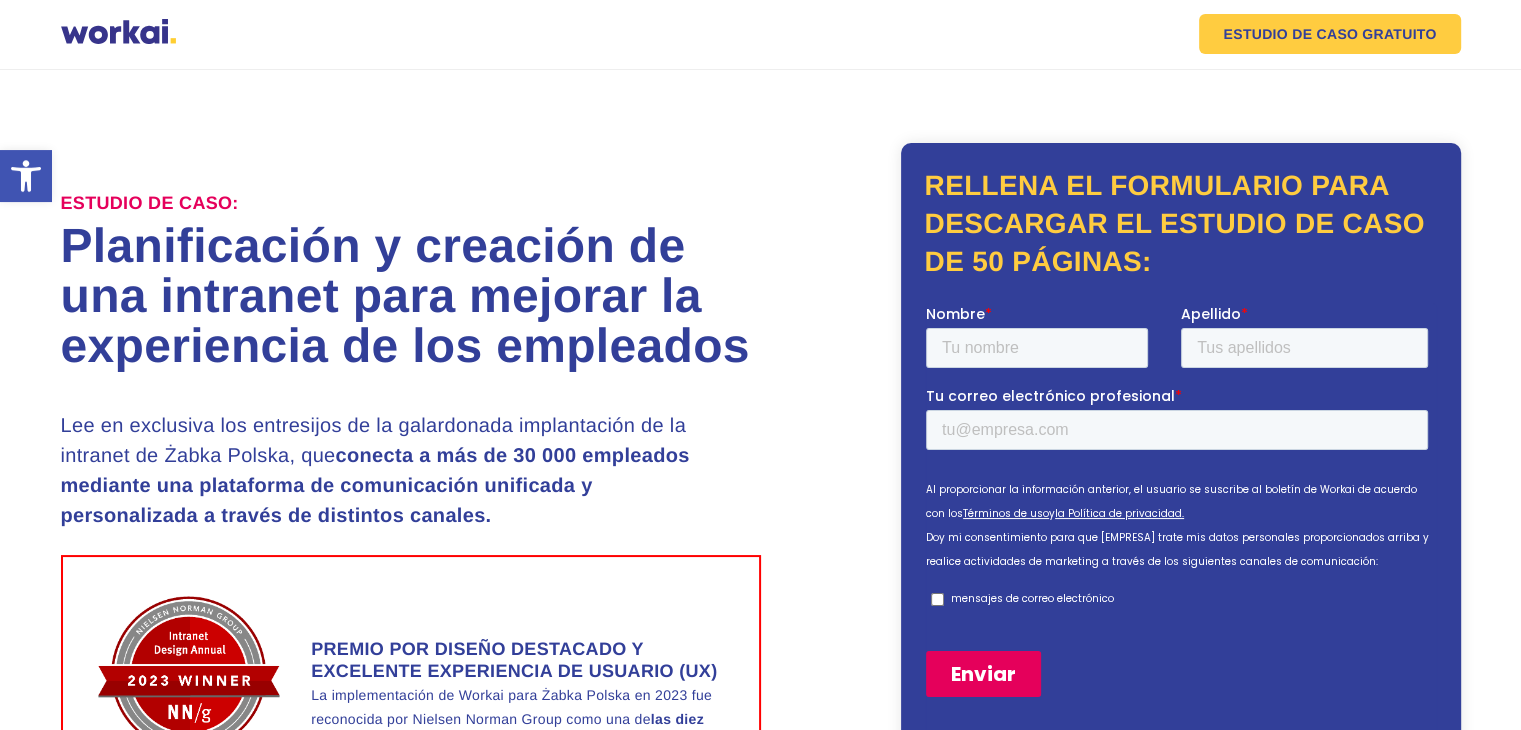 scroll, scrollTop: 0, scrollLeft: 0, axis: both 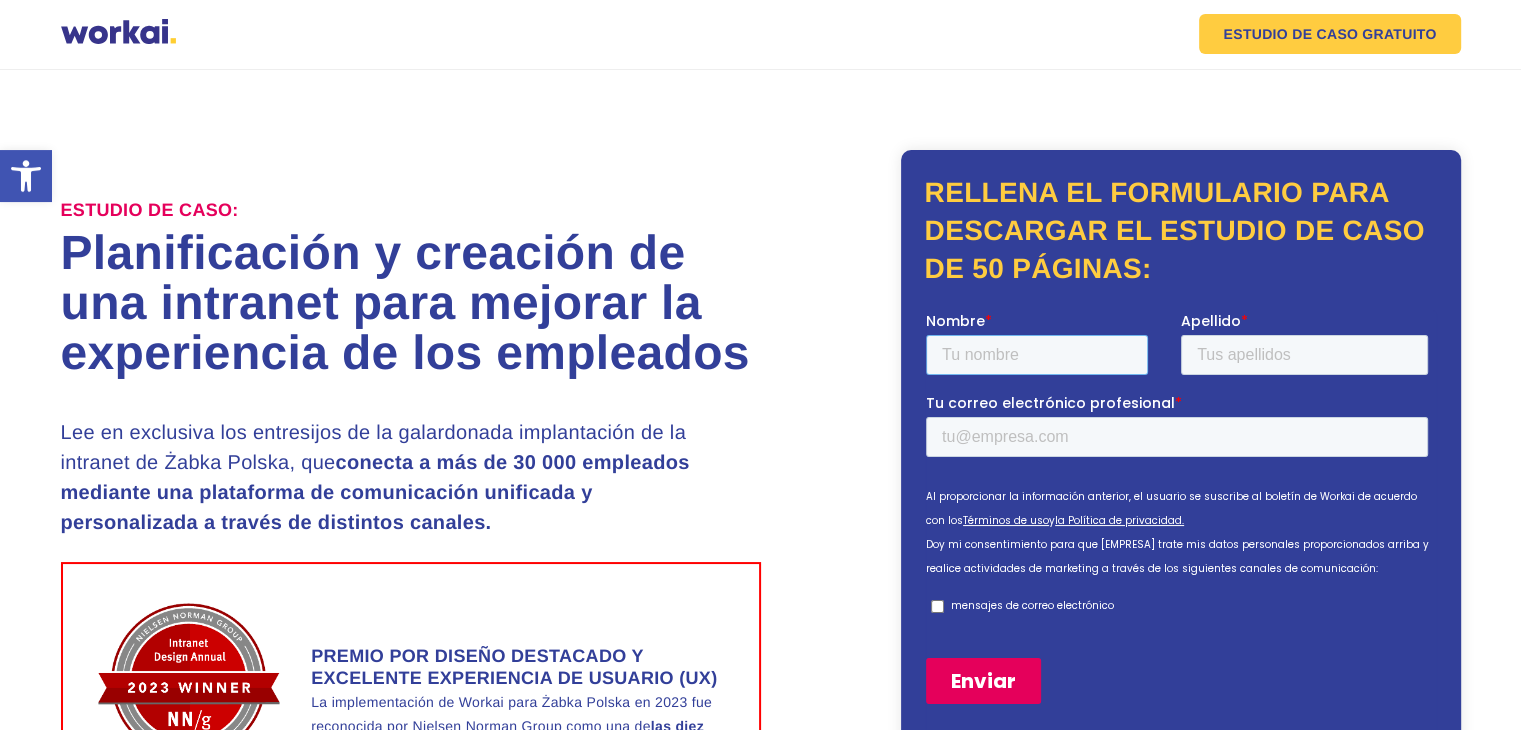 click on "Nombre *" at bounding box center (1036, 354) 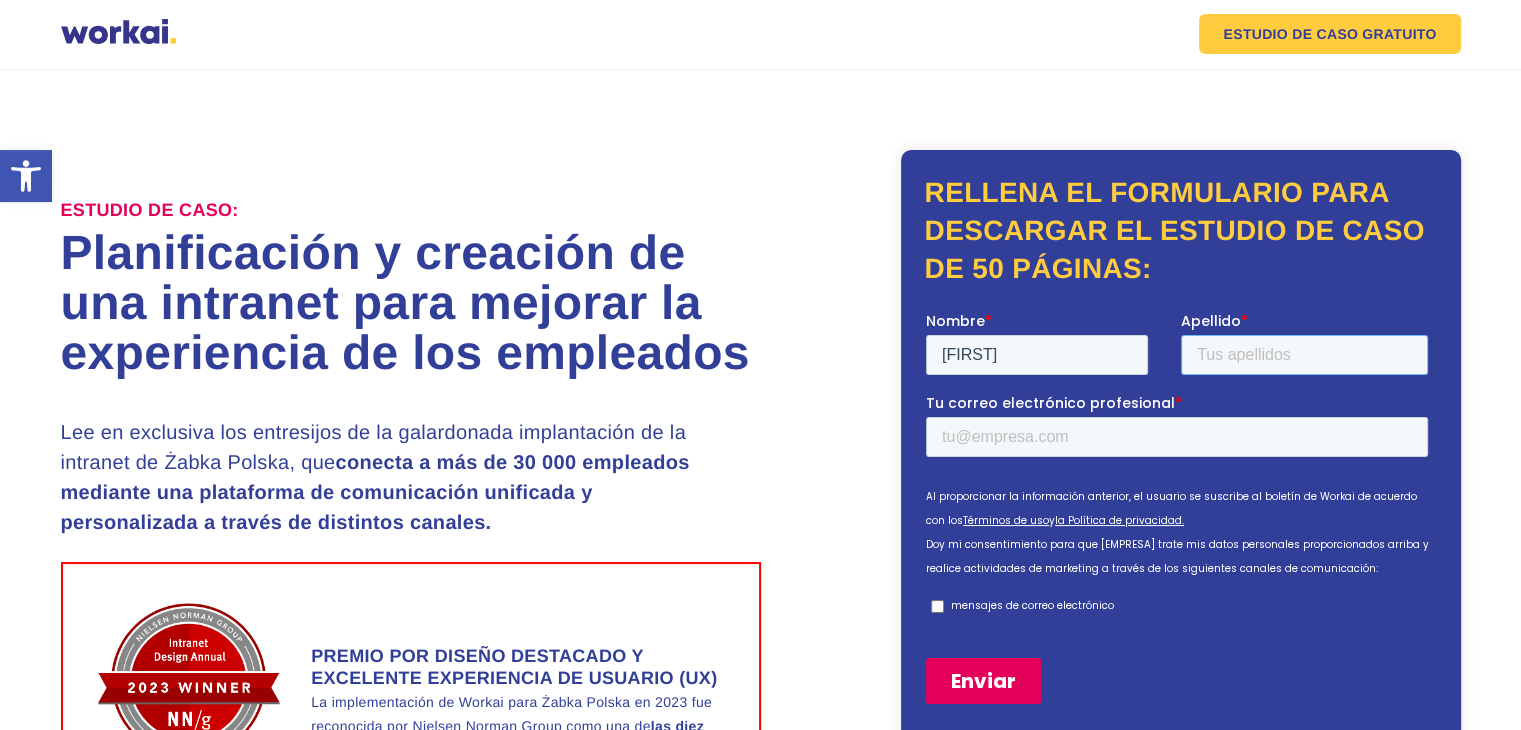 type on "[FIRST] [LAST]" 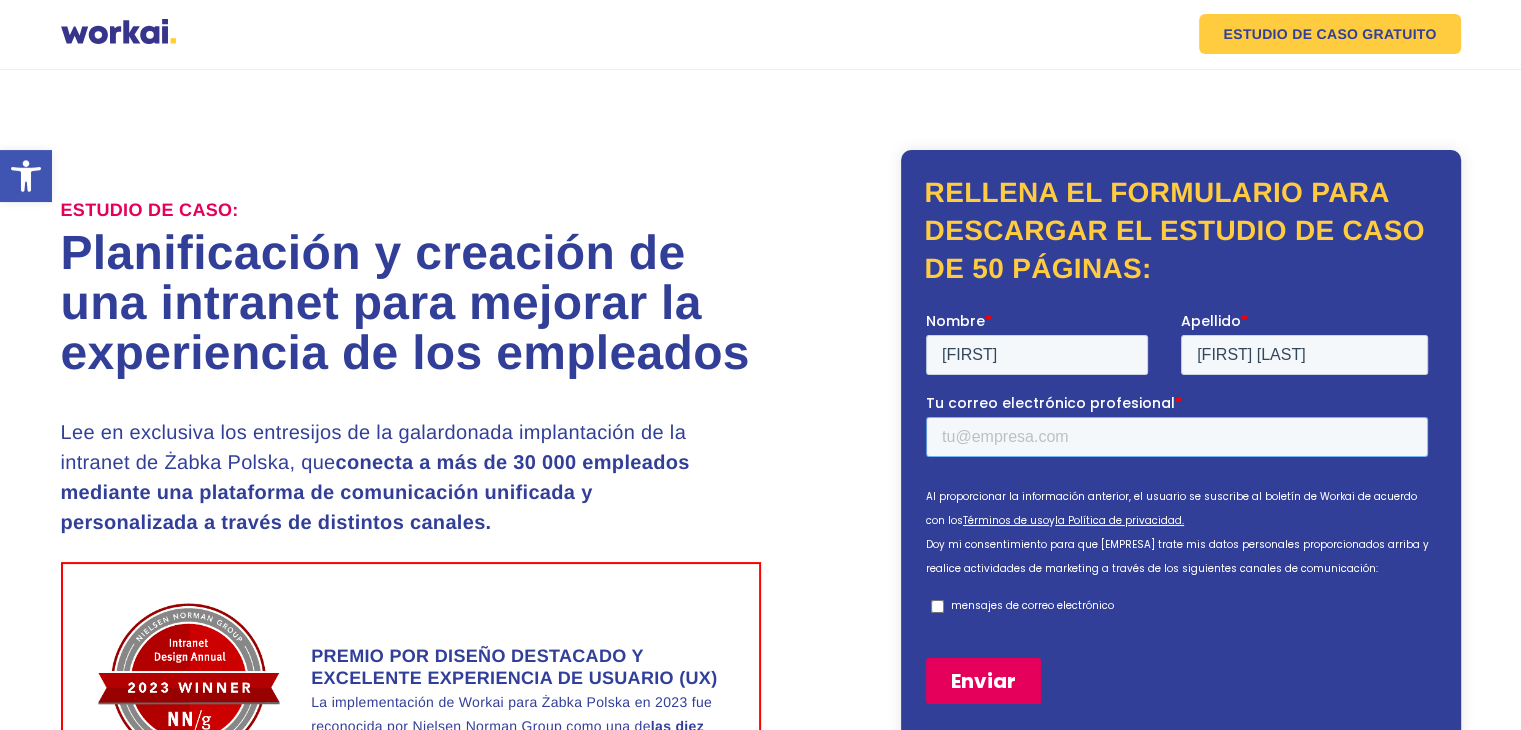click on "Tu correo electrónico profesional *" at bounding box center (1176, 436) 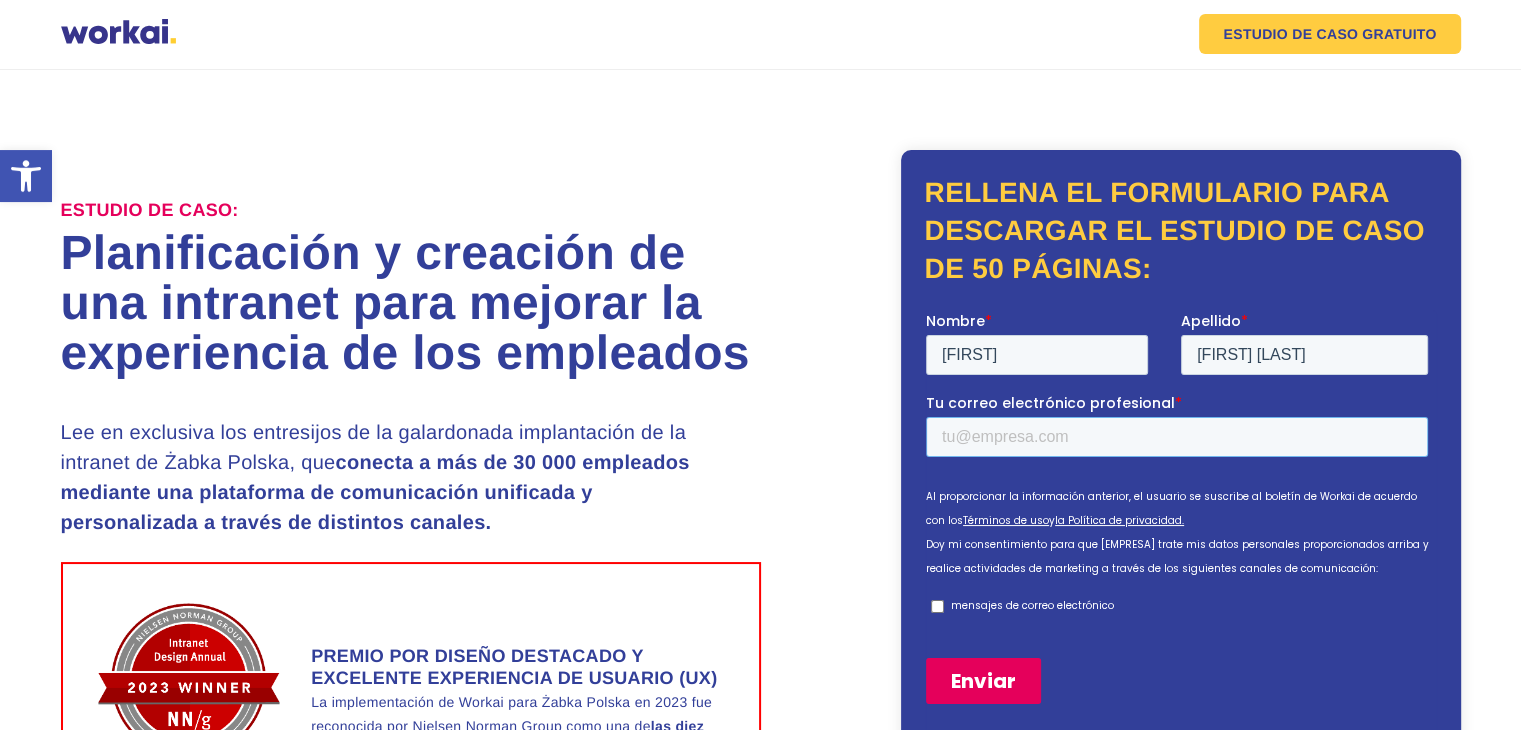 type on "[EMAIL]" 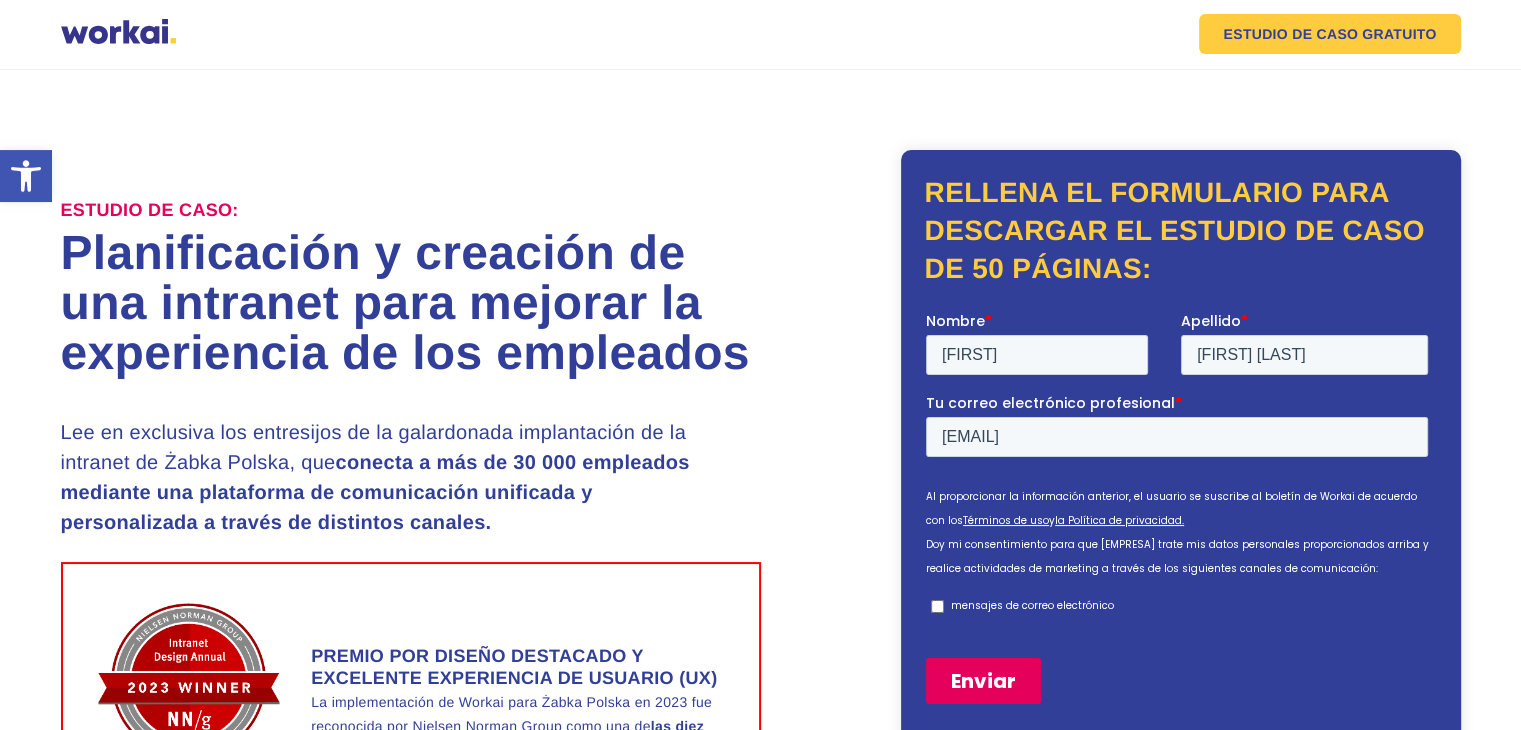 click on "mensajes de correo electrónico" at bounding box center (936, 605) 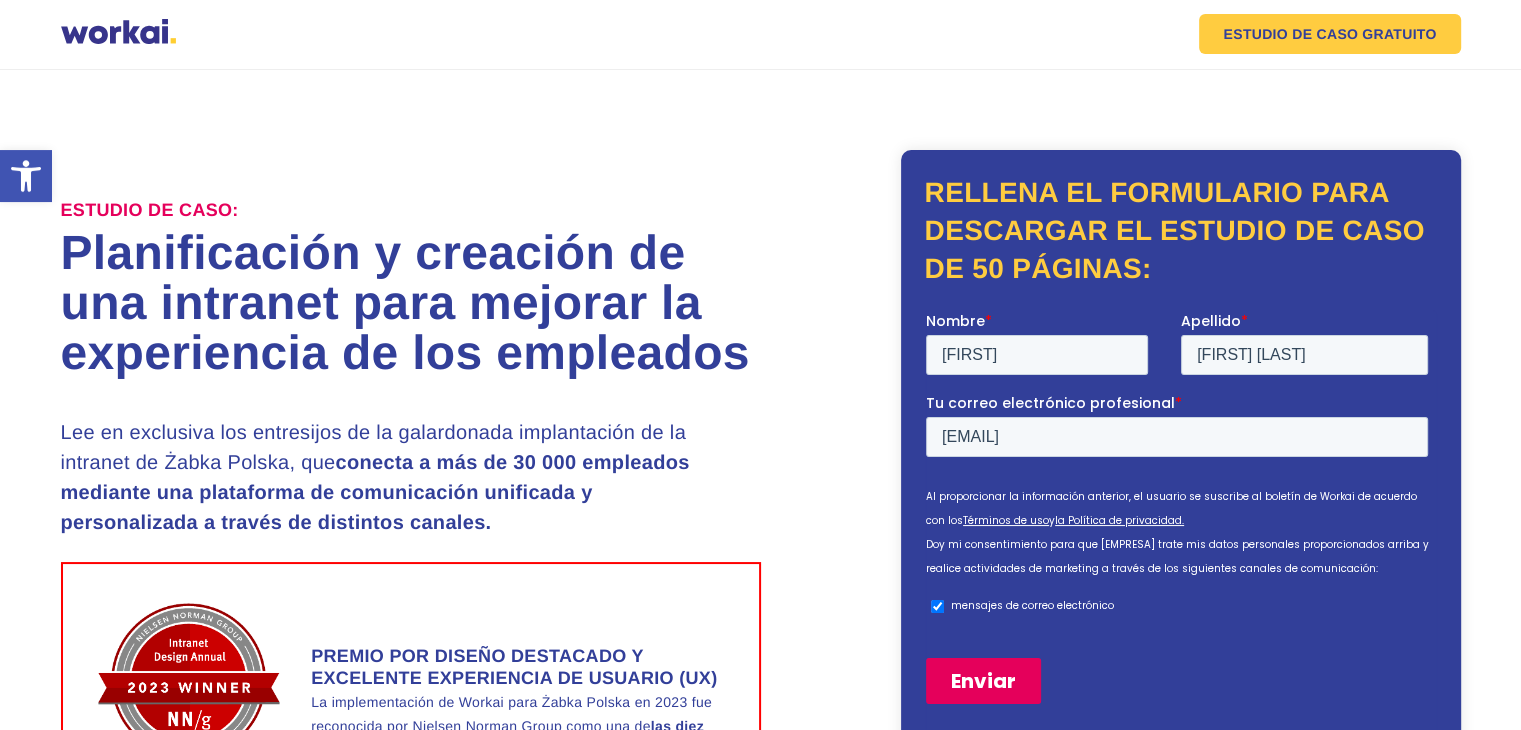click on "Enviar" at bounding box center (982, 680) 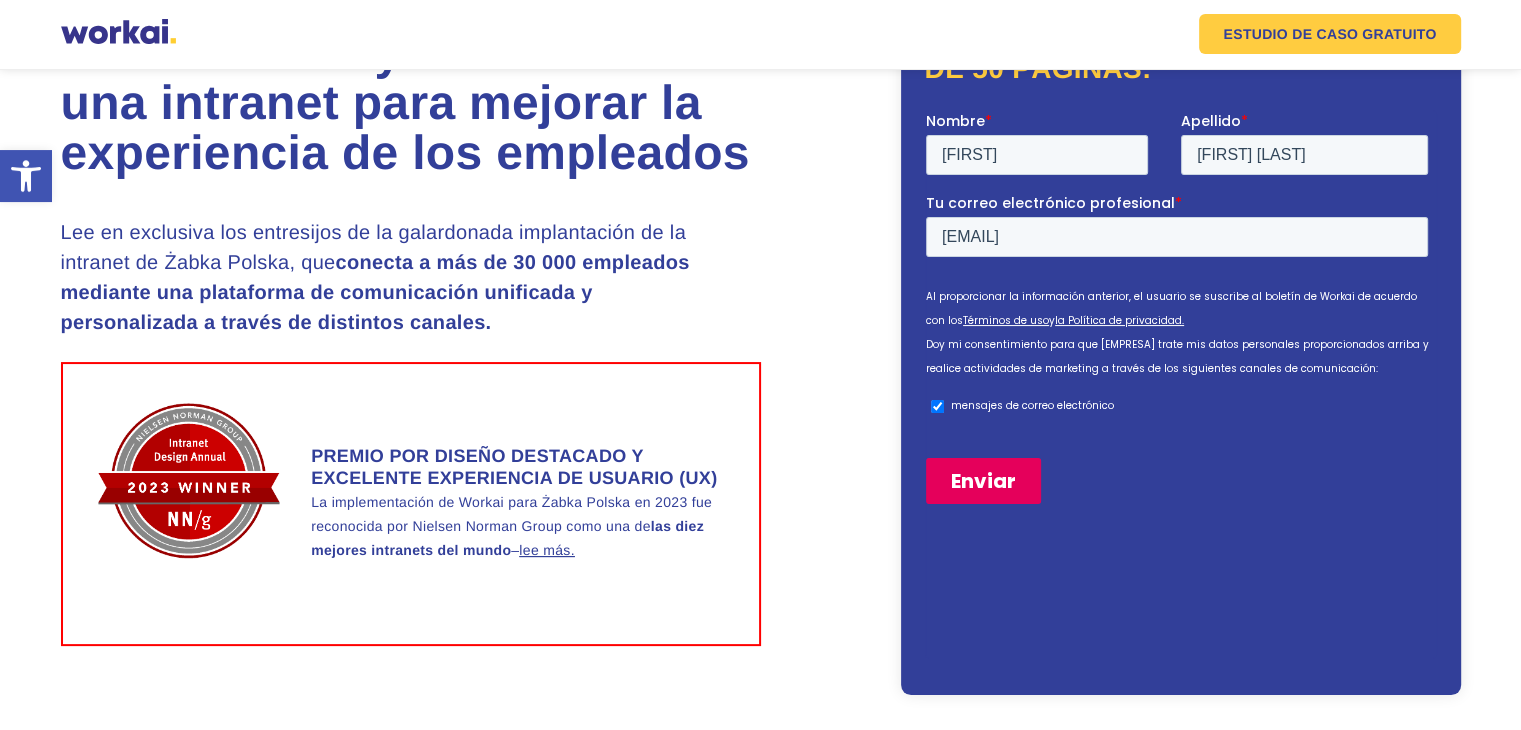 scroll, scrollTop: 300, scrollLeft: 0, axis: vertical 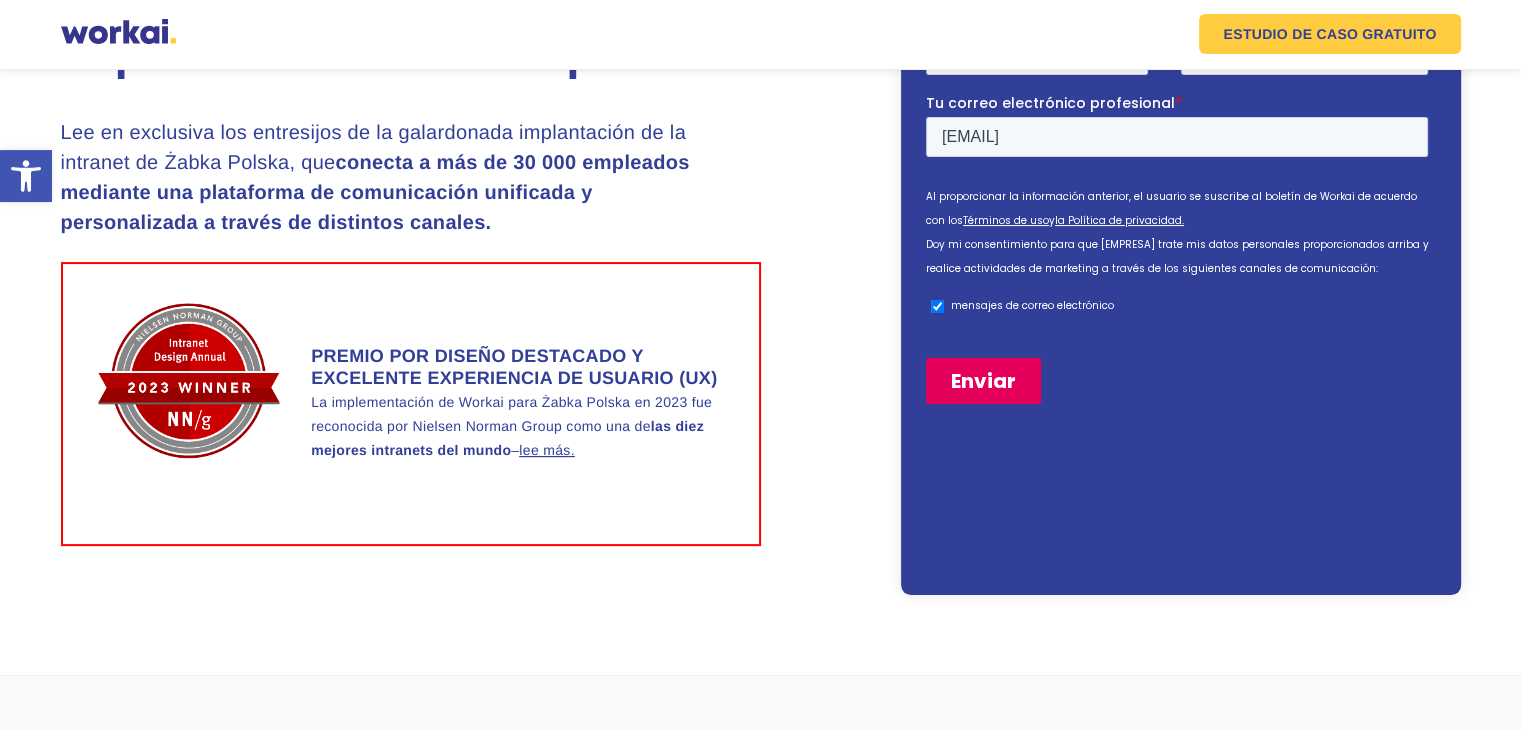 click on "Enviar" at bounding box center [982, 380] 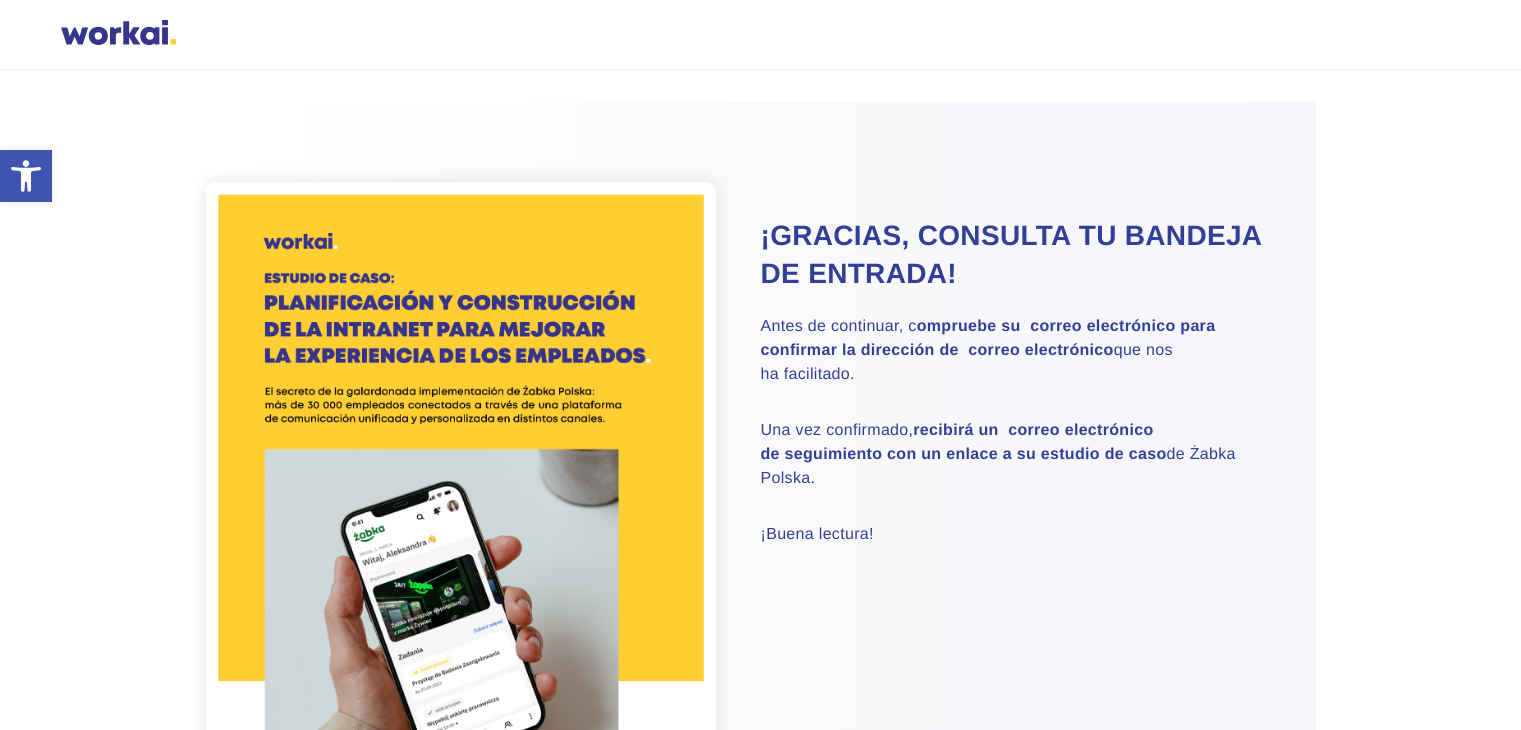scroll, scrollTop: 0, scrollLeft: 0, axis: both 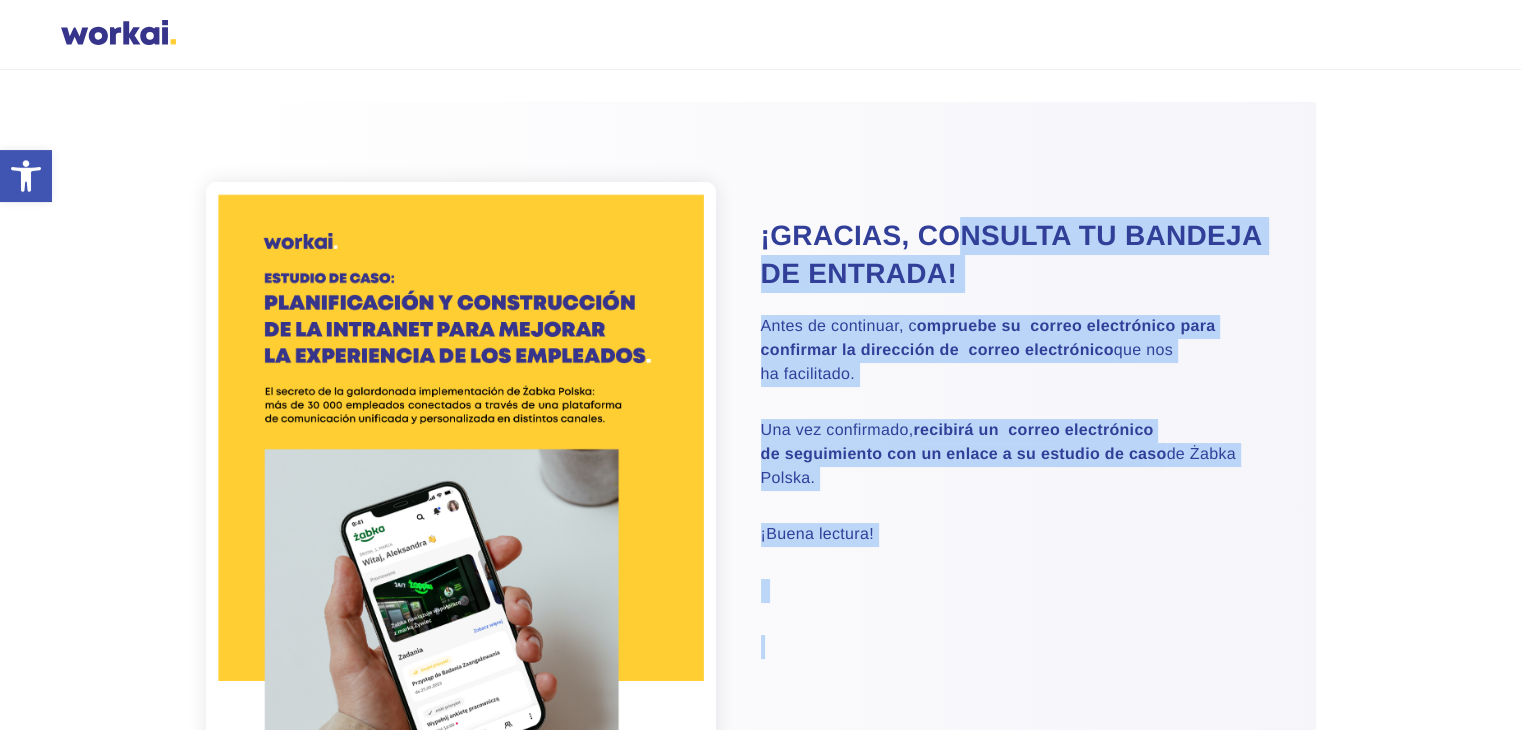 drag, startPoint x: 937, startPoint y: 352, endPoint x: 934, endPoint y: 593, distance: 241.01868 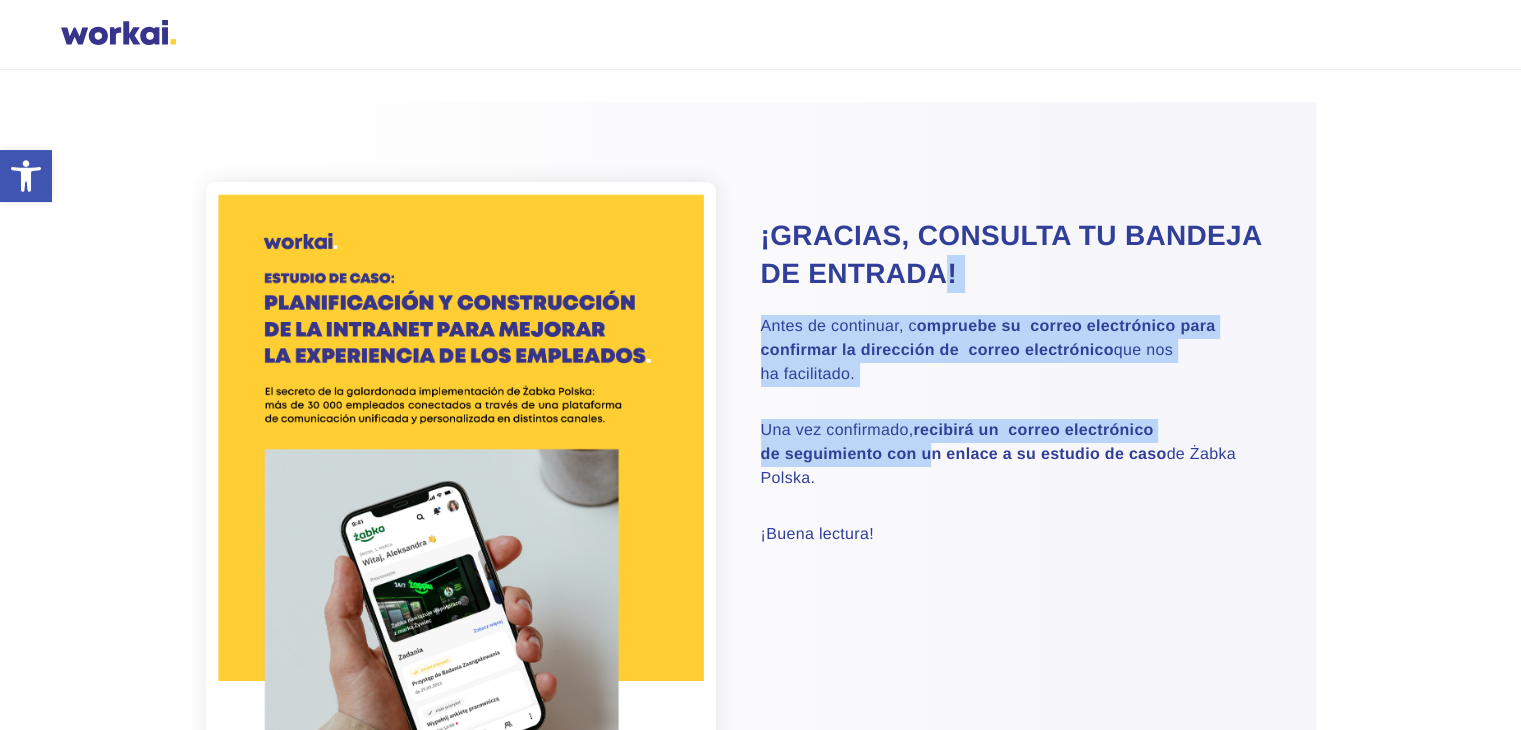 drag, startPoint x: 923, startPoint y: 265, endPoint x: 954, endPoint y: 499, distance: 236.0445 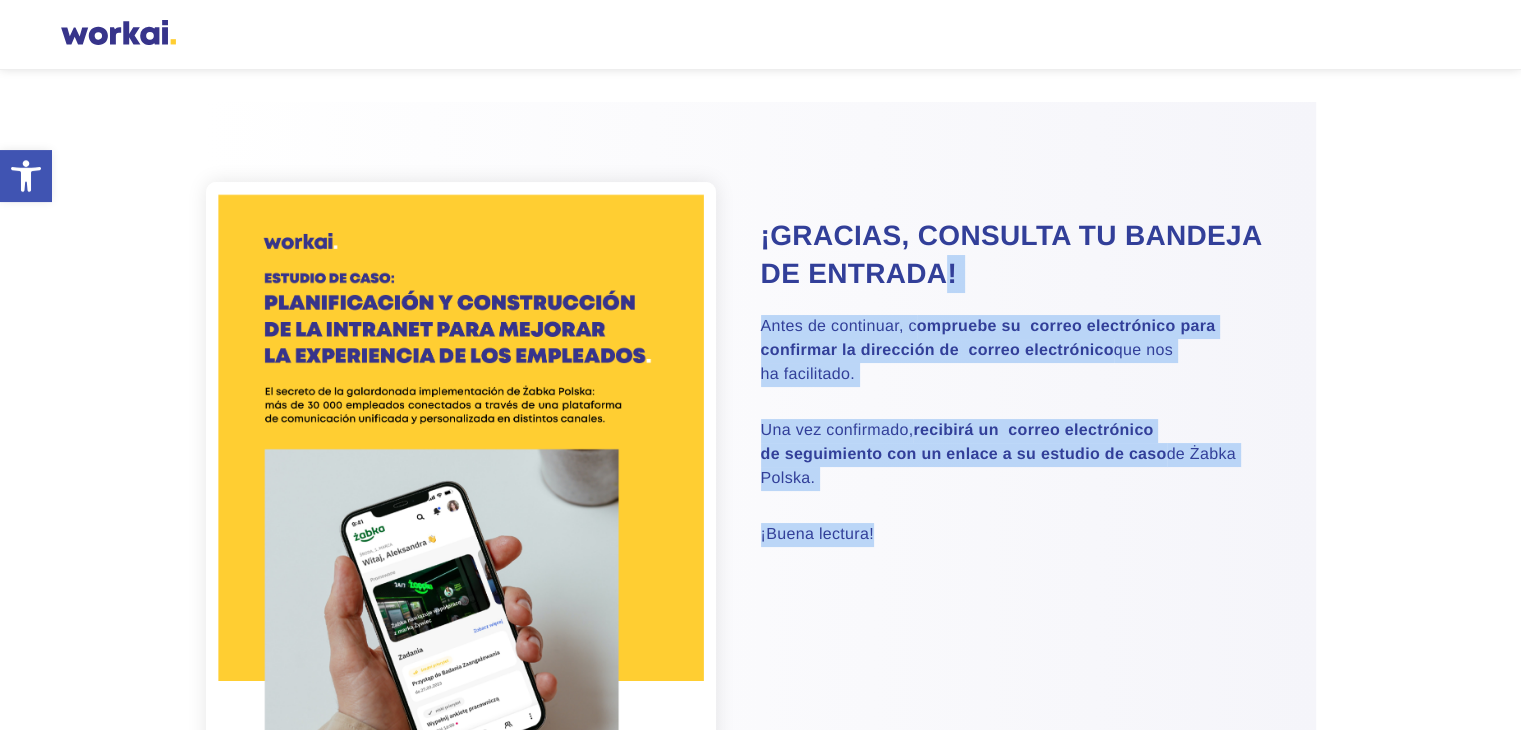scroll, scrollTop: 600, scrollLeft: 0, axis: vertical 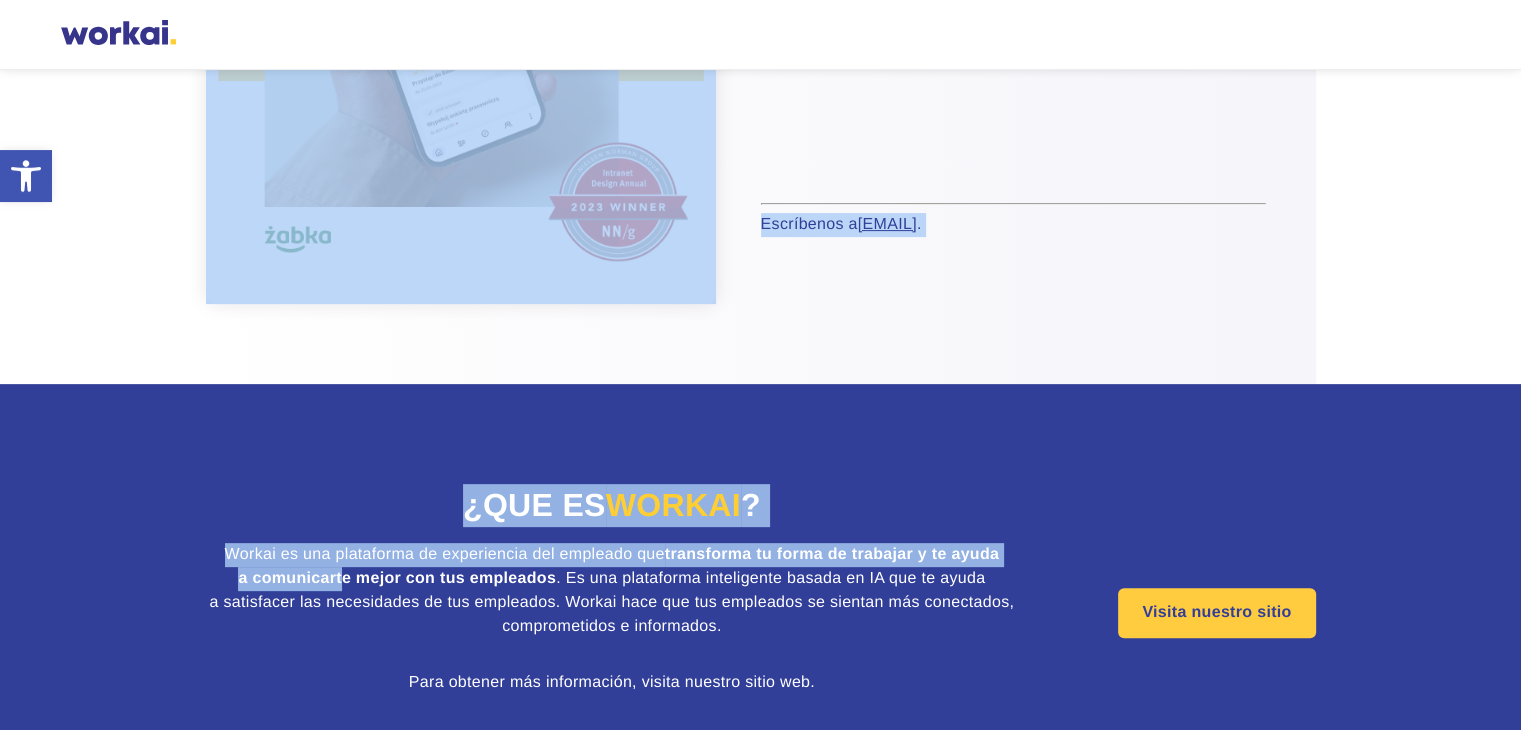 drag, startPoint x: 903, startPoint y: 168, endPoint x: 409, endPoint y: 578, distance: 641.9782 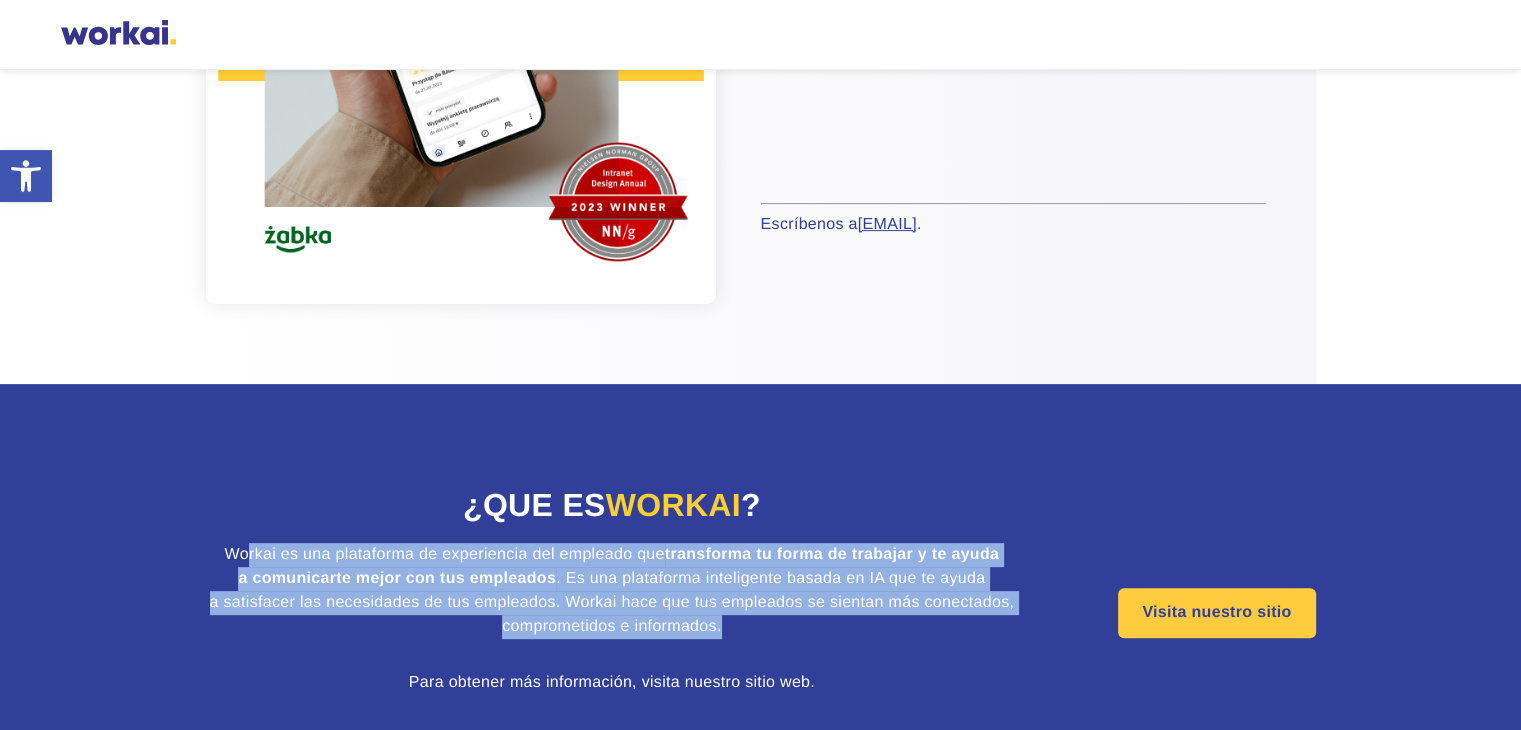 drag, startPoint x: 248, startPoint y: 543, endPoint x: 981, endPoint y: 617, distance: 736.7259 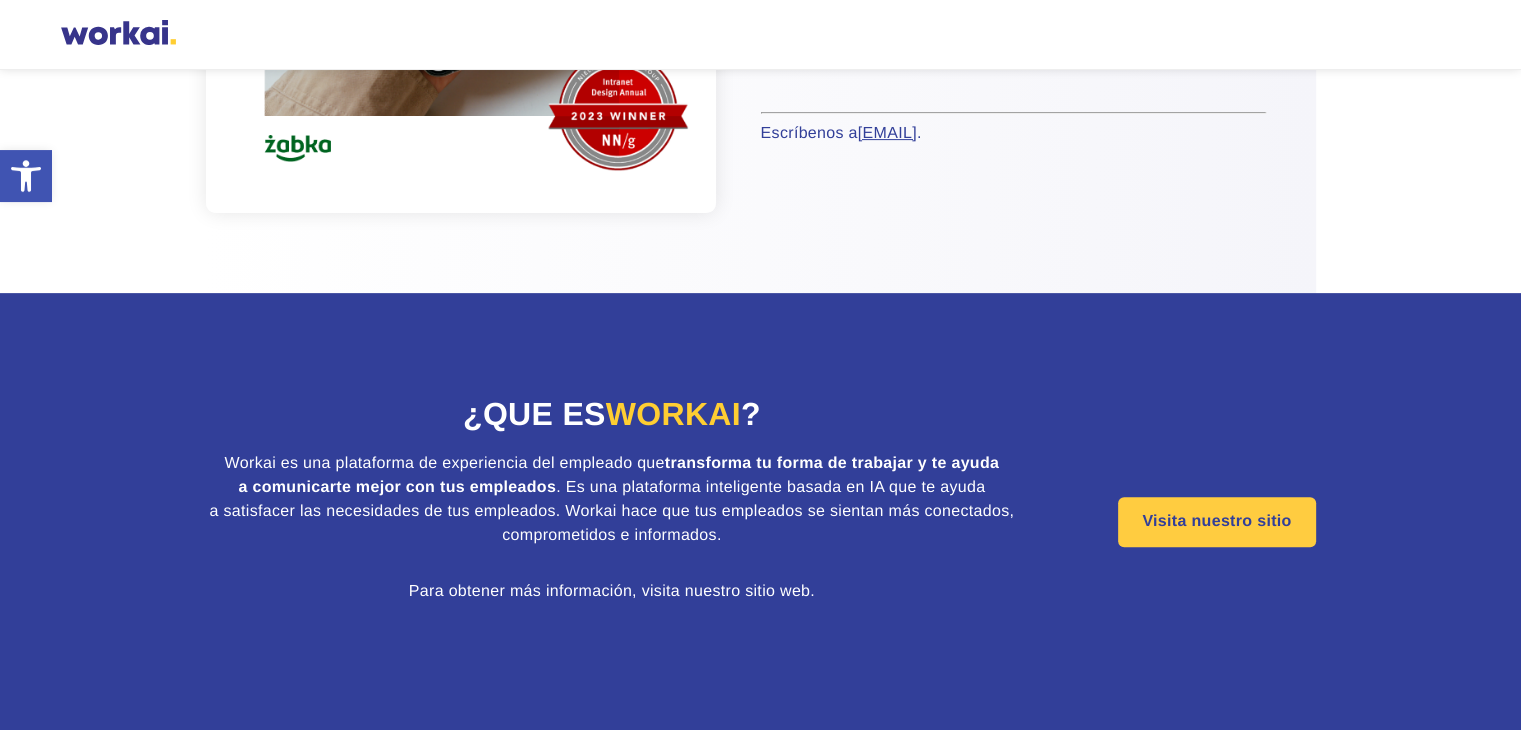 scroll, scrollTop: 0, scrollLeft: 0, axis: both 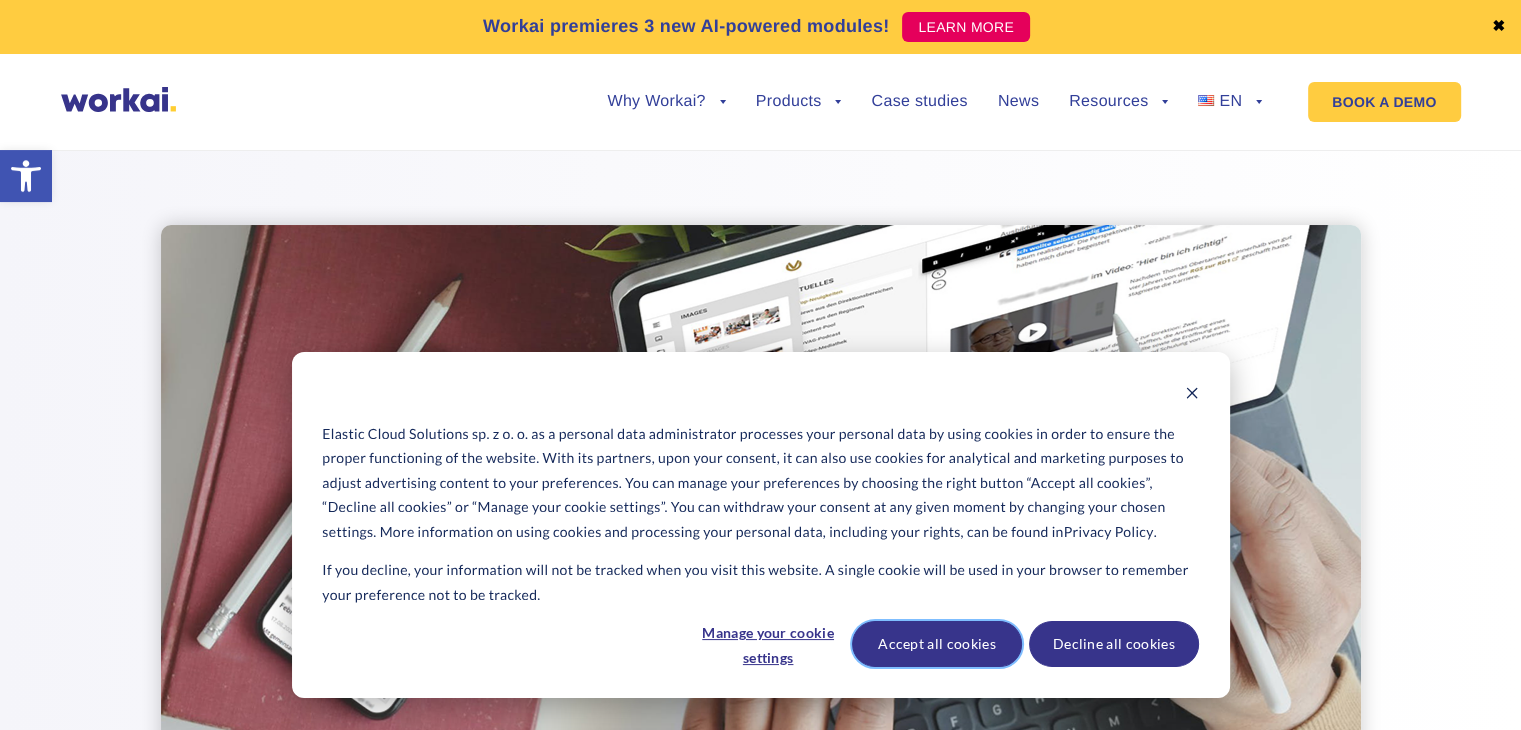 click on "Accept all cookies" at bounding box center (937, 644) 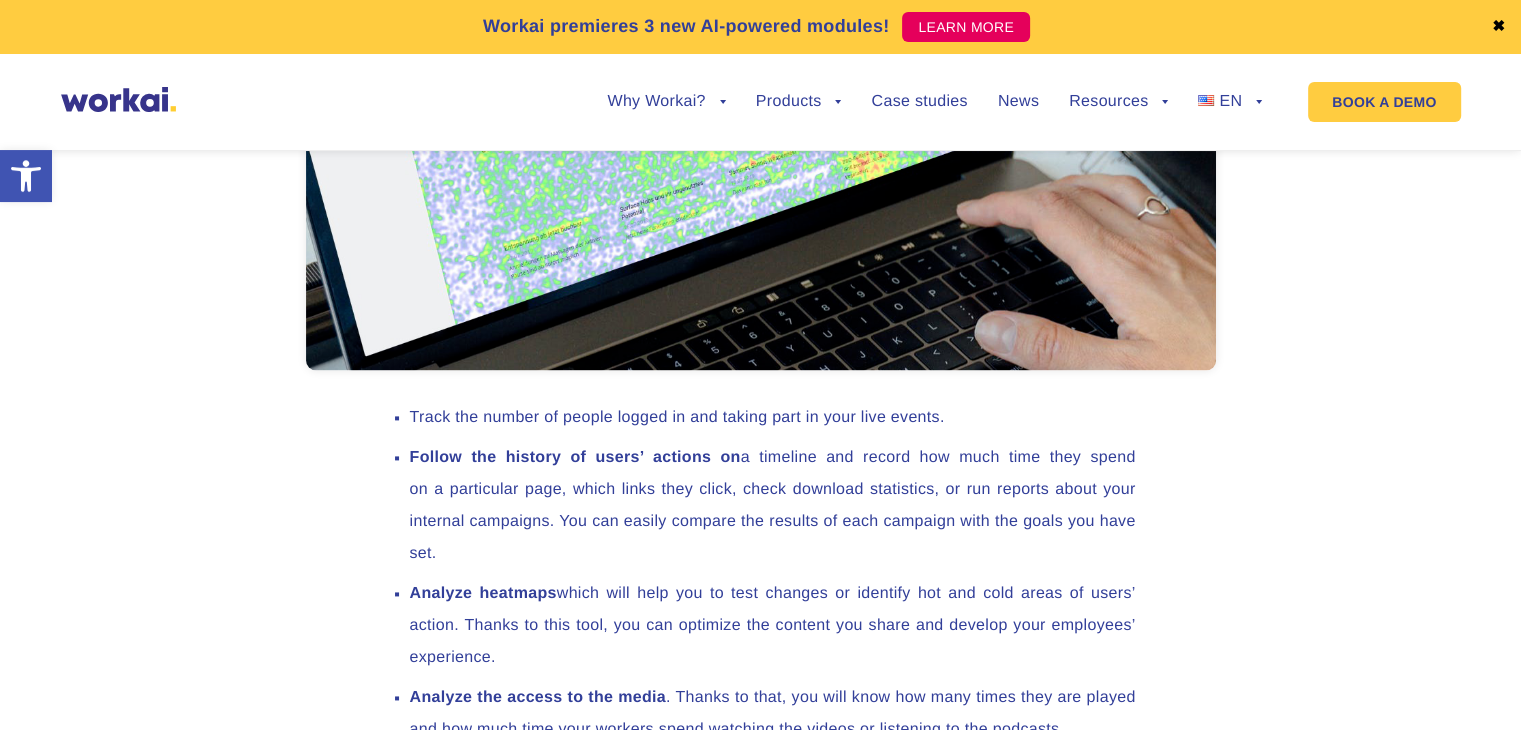 scroll, scrollTop: 11000, scrollLeft: 0, axis: vertical 